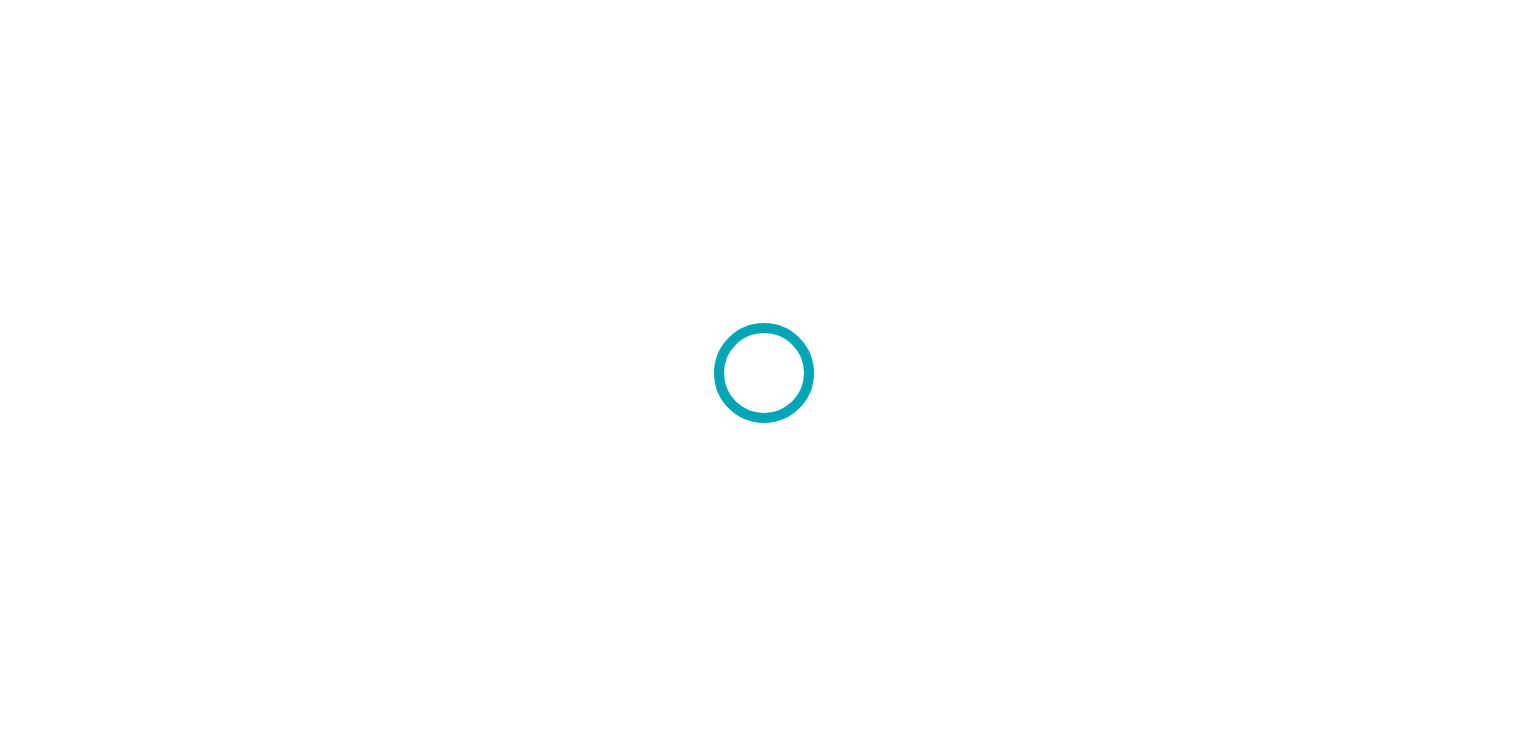 scroll, scrollTop: 0, scrollLeft: 0, axis: both 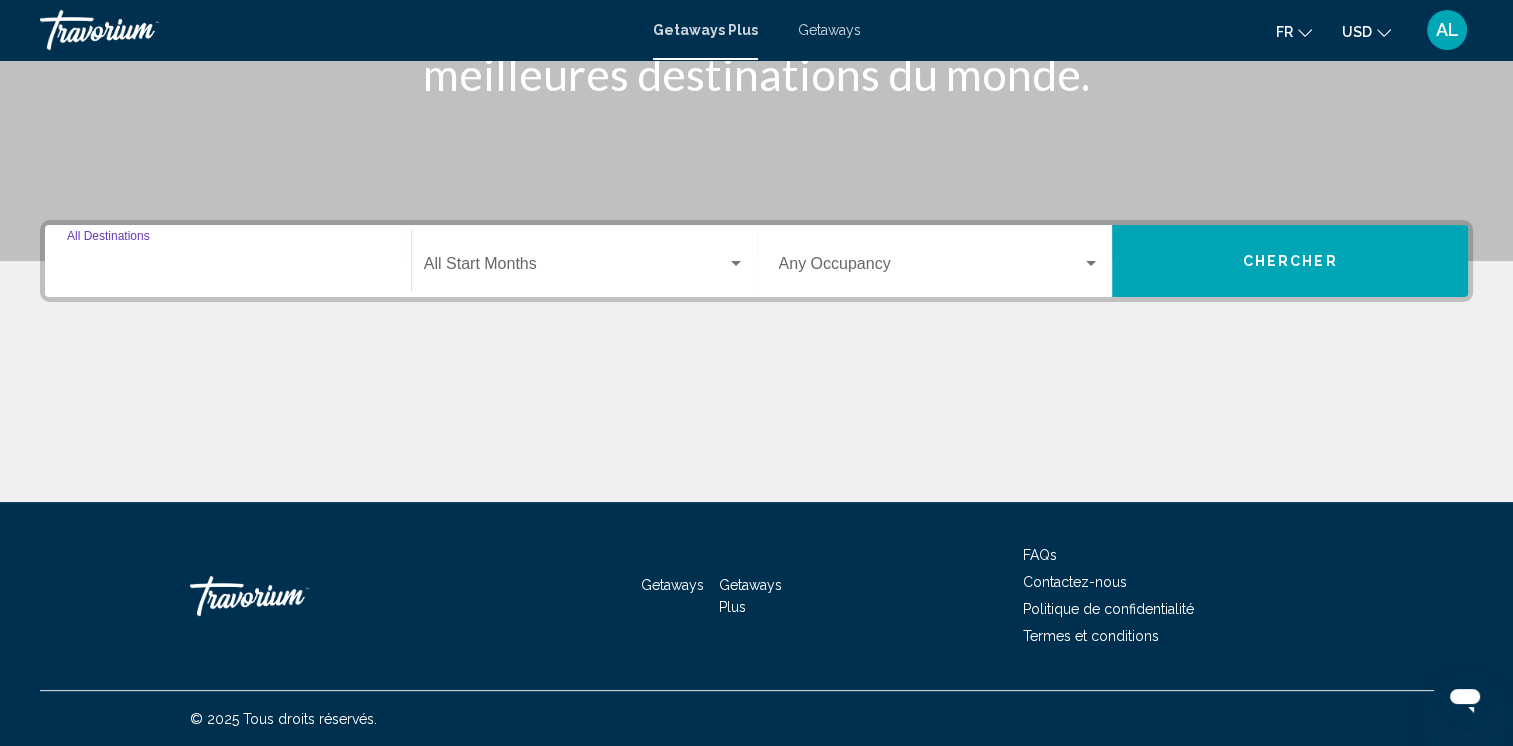 click on "Destination All Destinations" at bounding box center [228, 268] 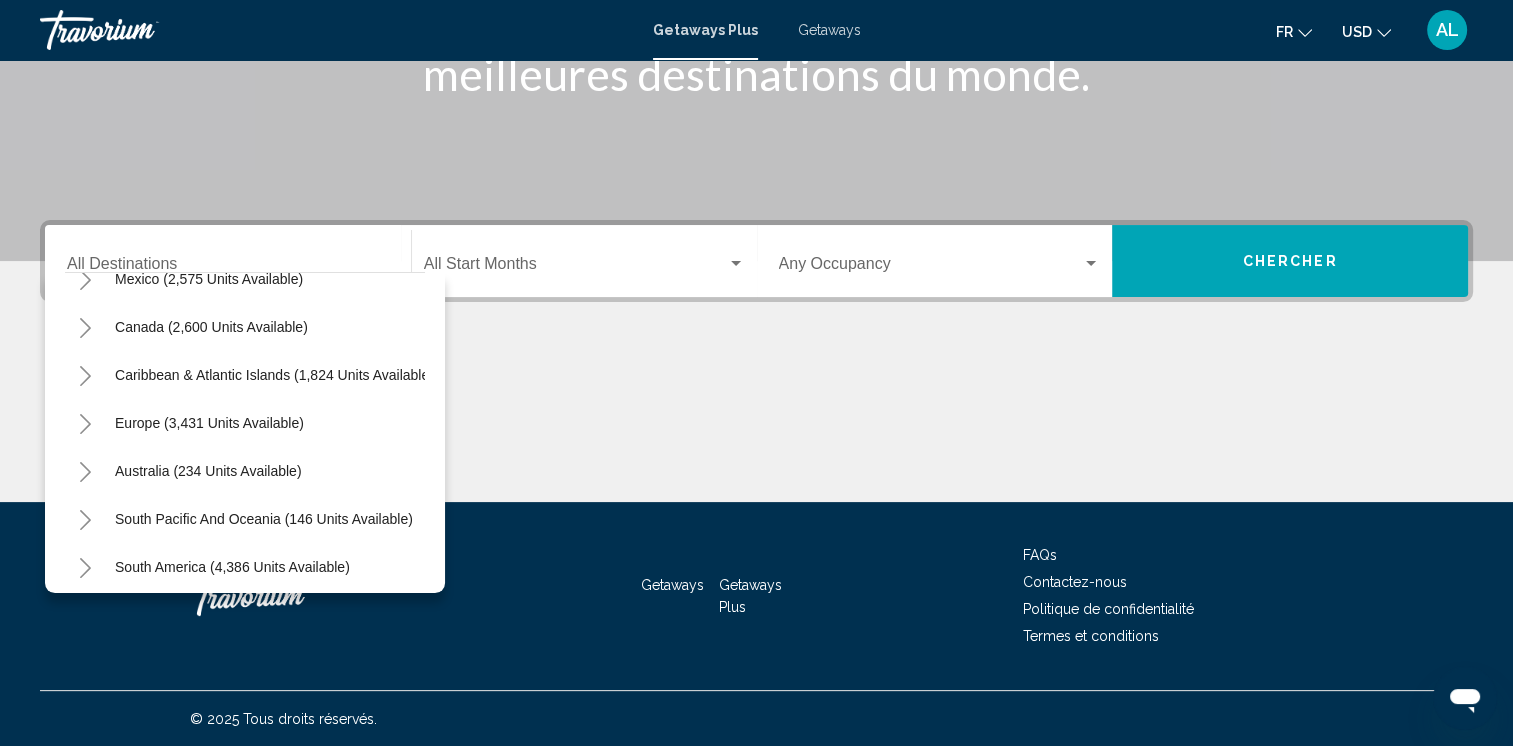 scroll, scrollTop: 142, scrollLeft: 0, axis: vertical 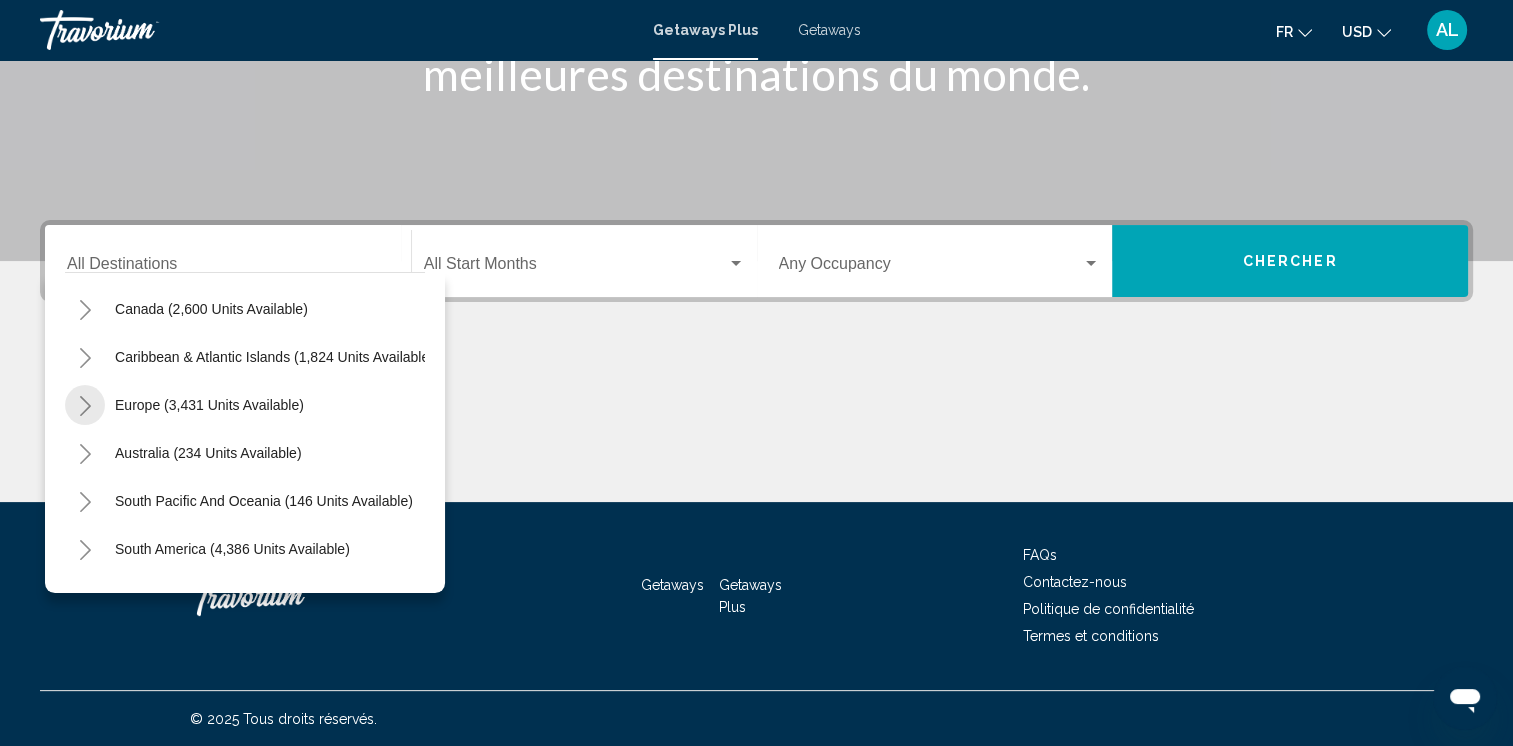 click 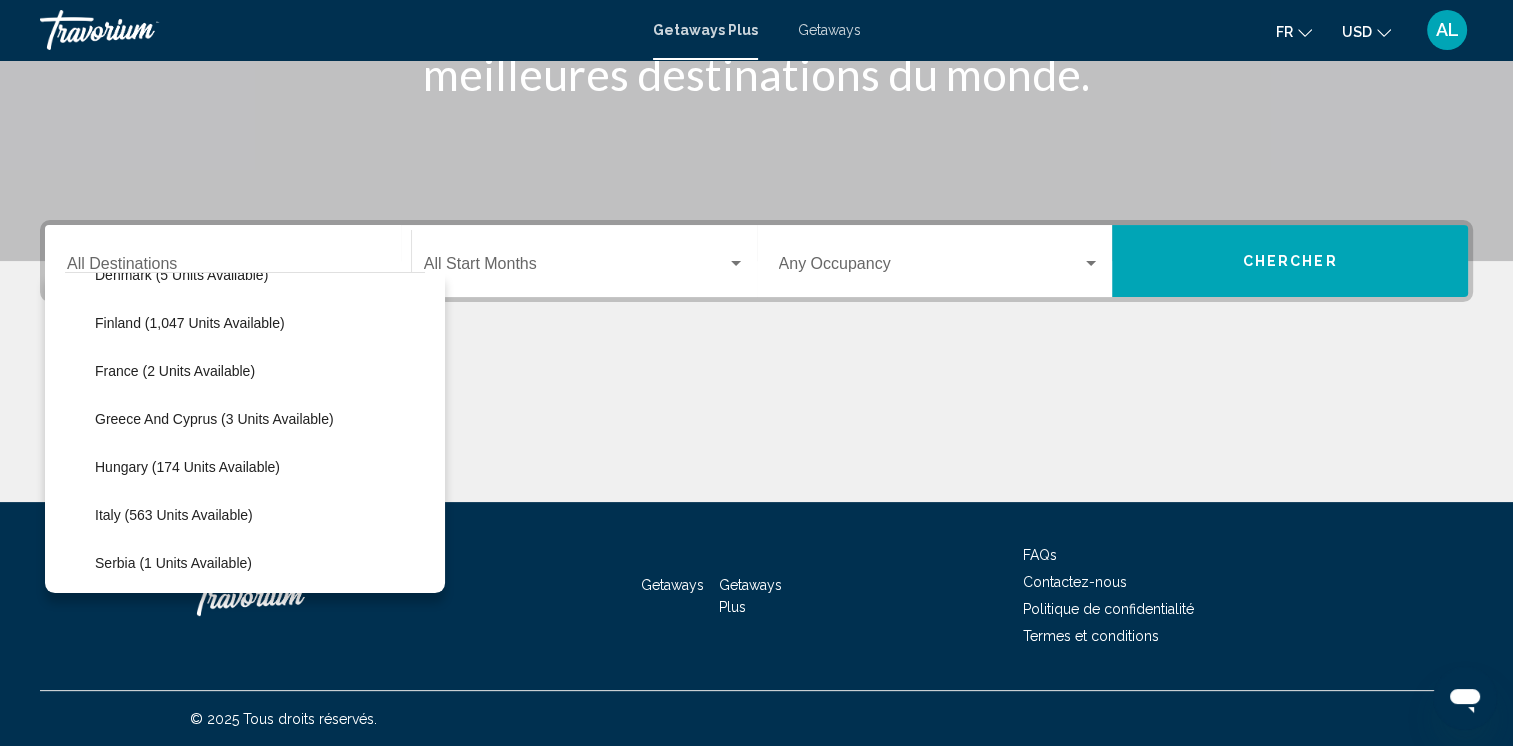 scroll, scrollTop: 542, scrollLeft: 0, axis: vertical 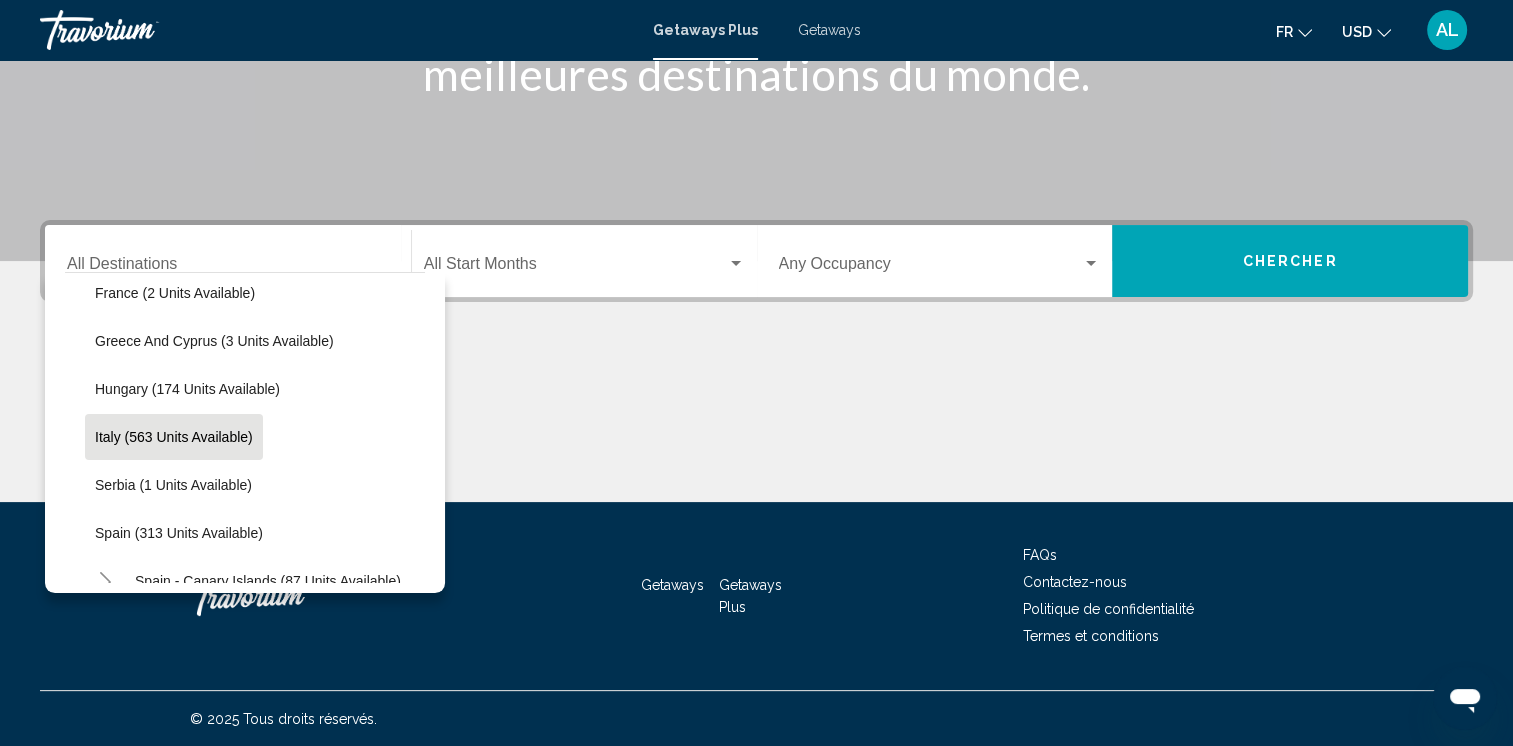 click on "Italy (563 units available)" 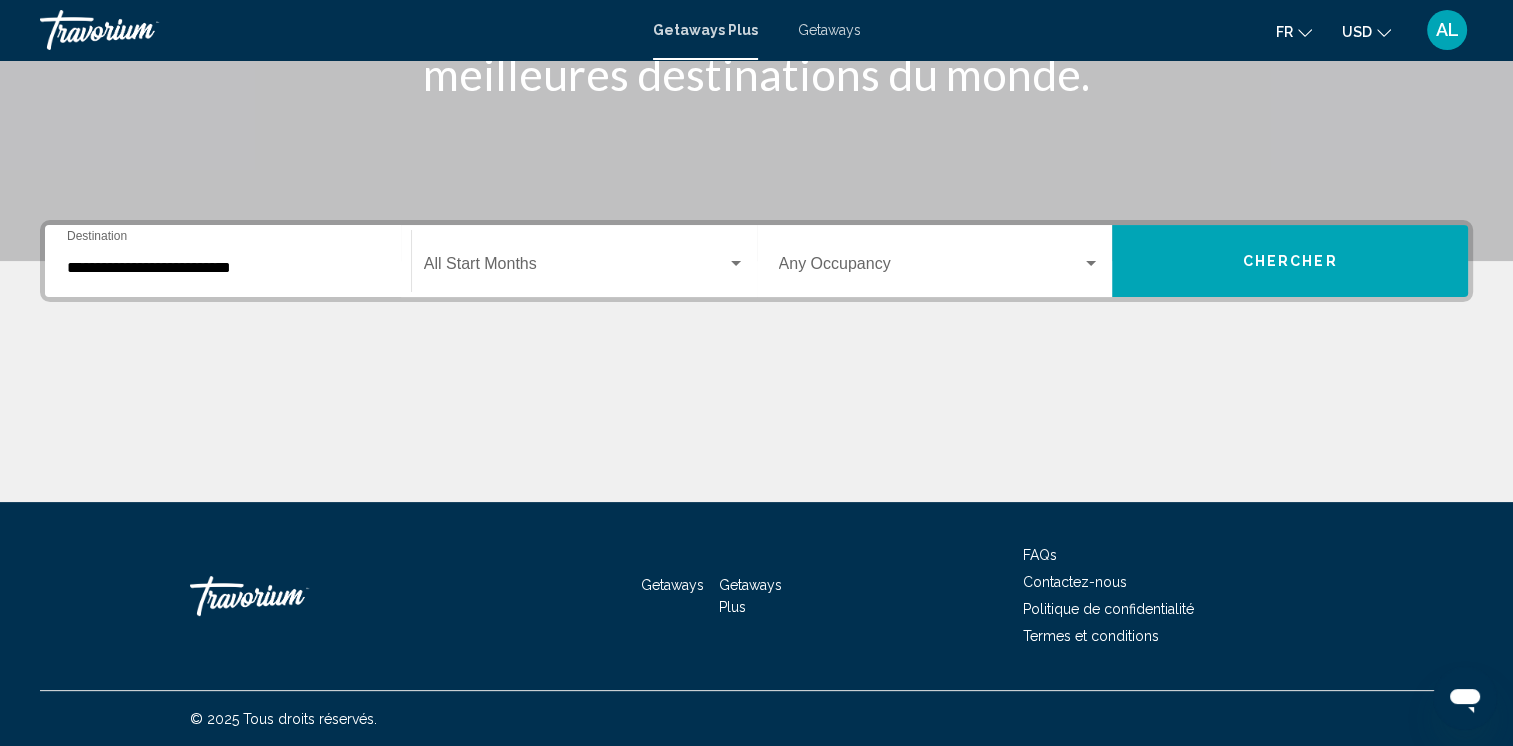 click on "Getaways" at bounding box center [829, 30] 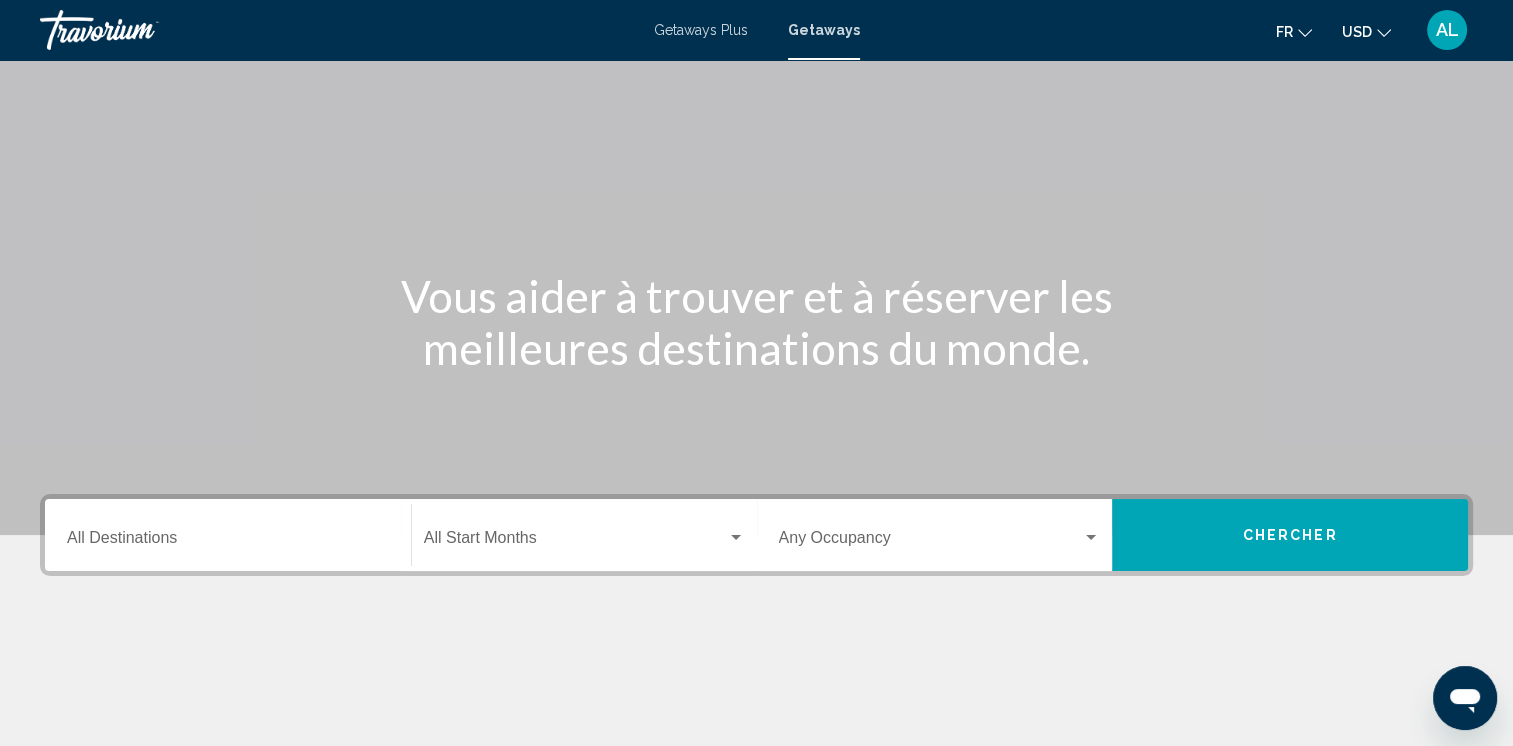 scroll, scrollTop: 100, scrollLeft: 0, axis: vertical 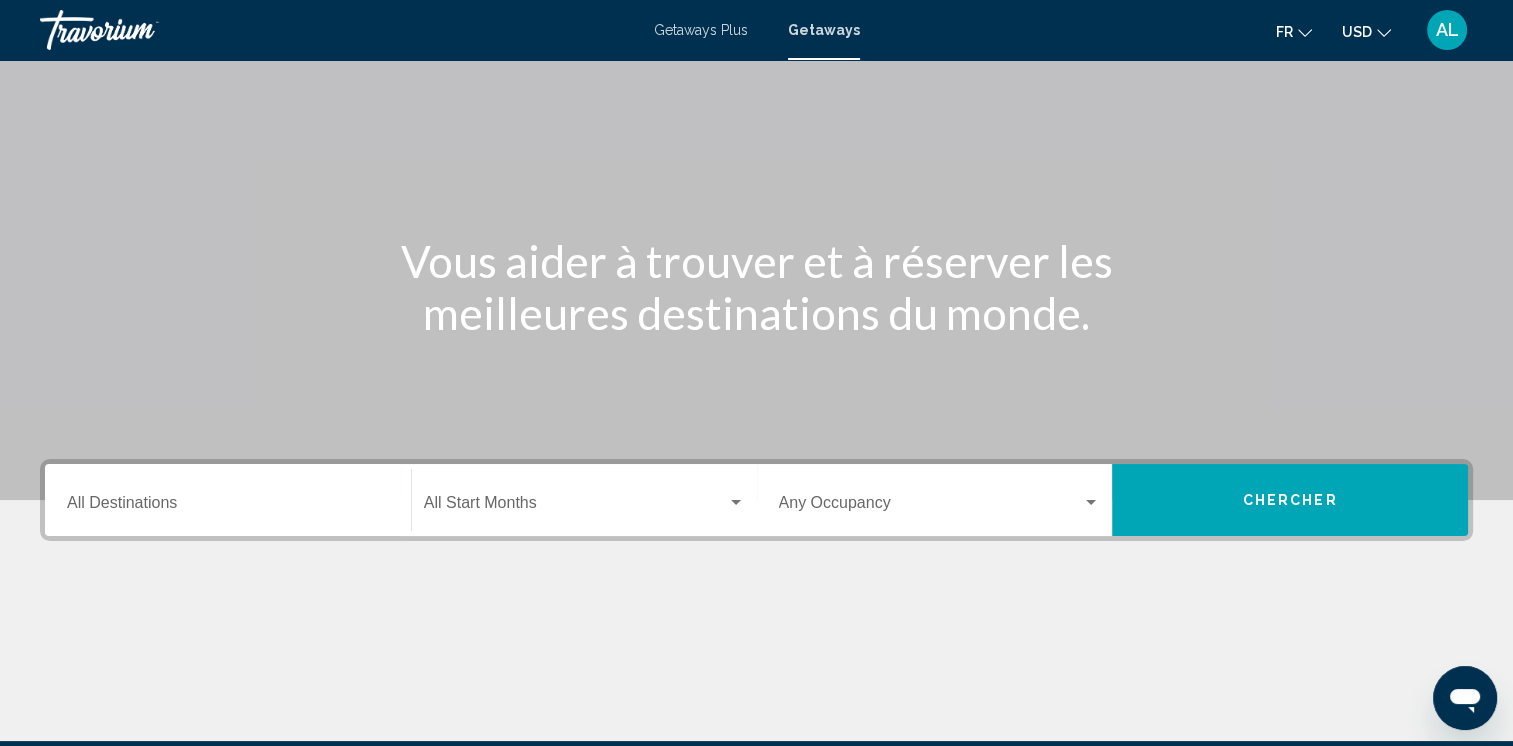 click on "Destination All Destinations" at bounding box center [228, 500] 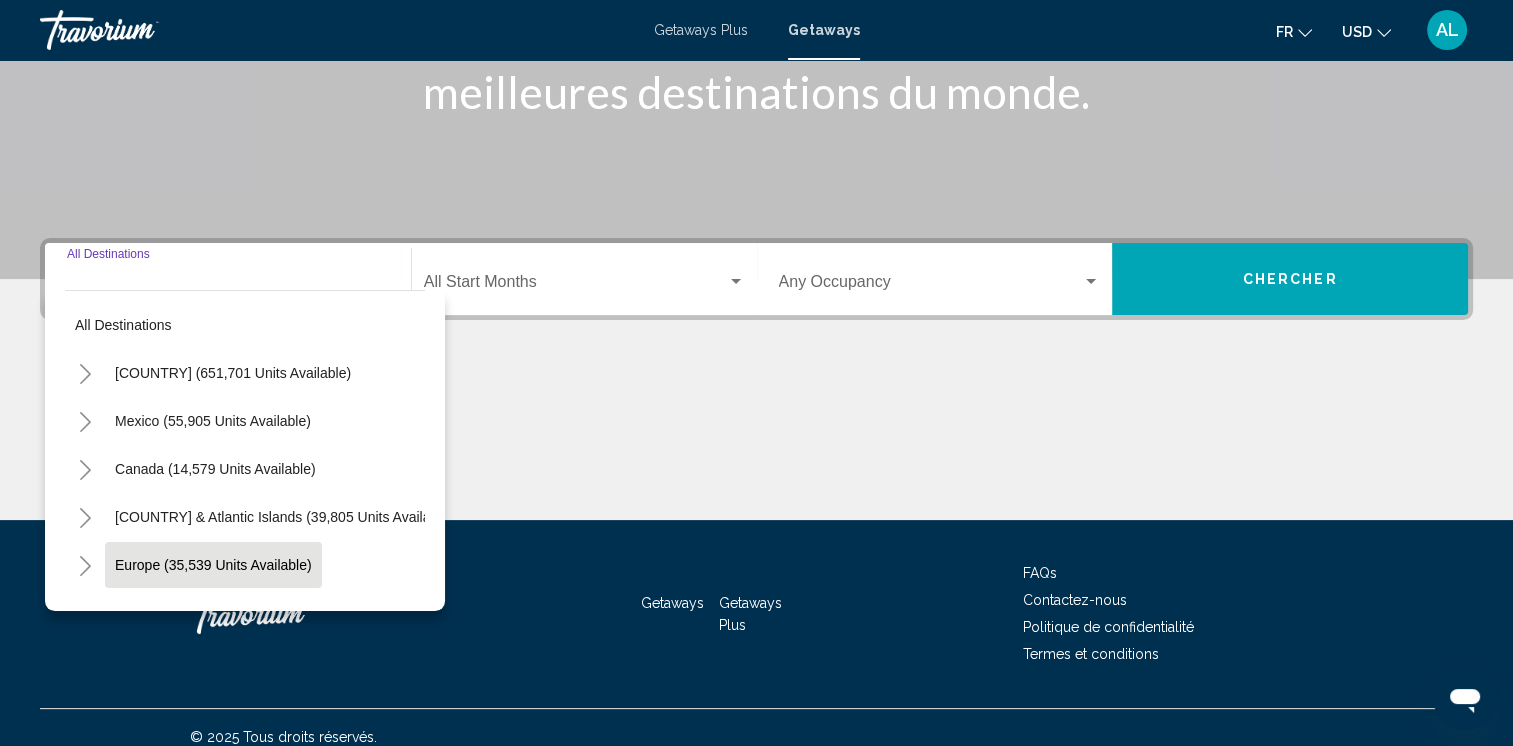 scroll, scrollTop: 339, scrollLeft: 0, axis: vertical 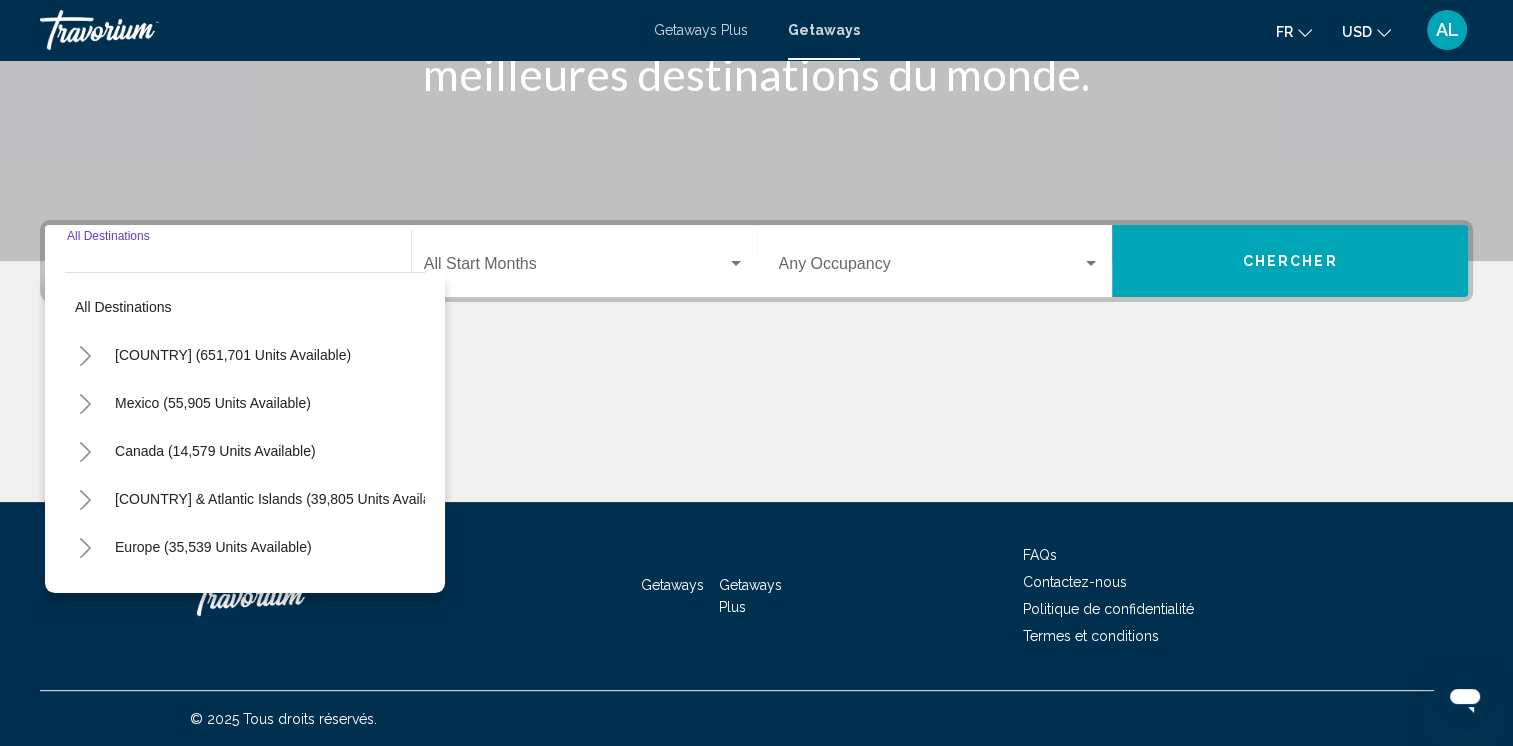 click 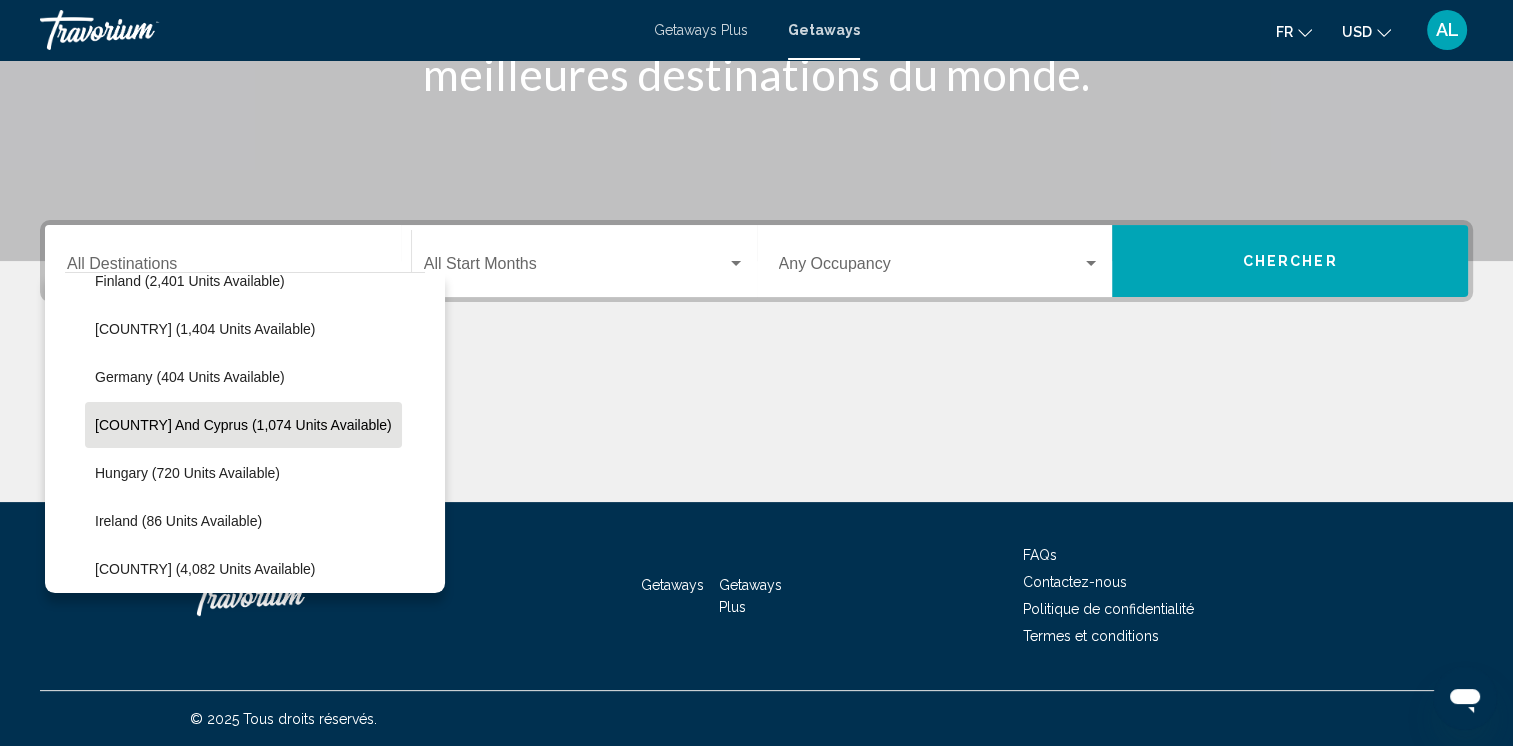 scroll, scrollTop: 600, scrollLeft: 0, axis: vertical 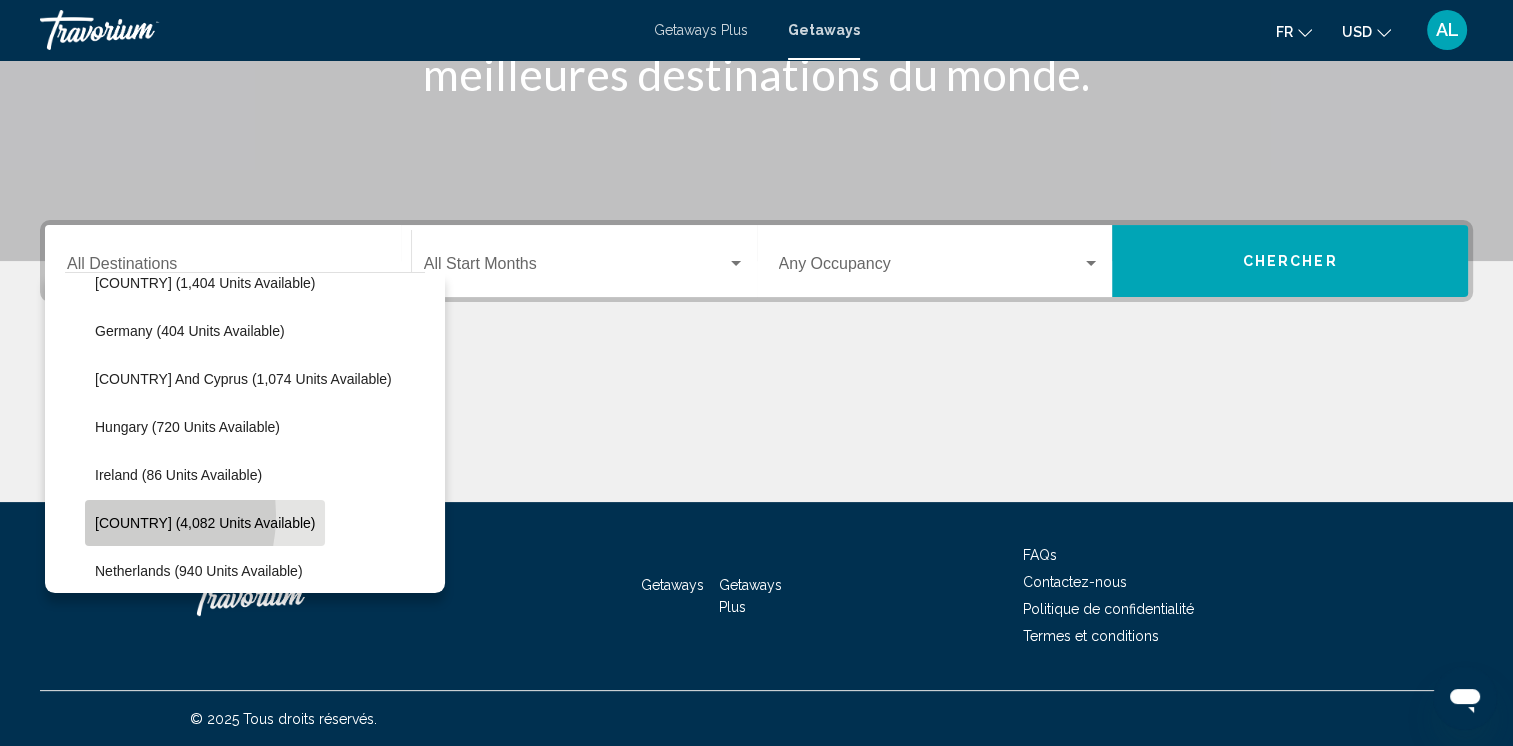 click on "[COUNTRY] (4,082 units available)" 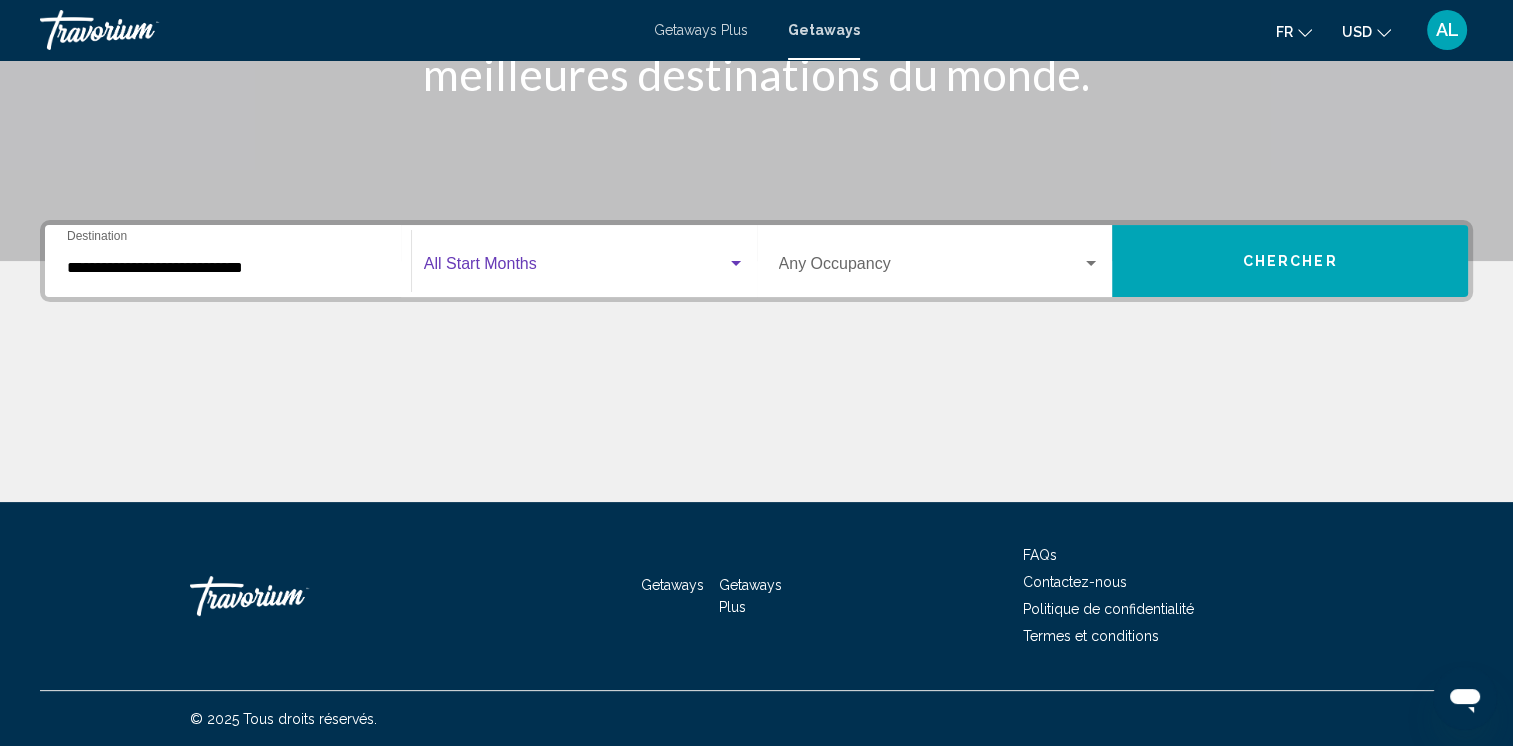 click at bounding box center [736, 264] 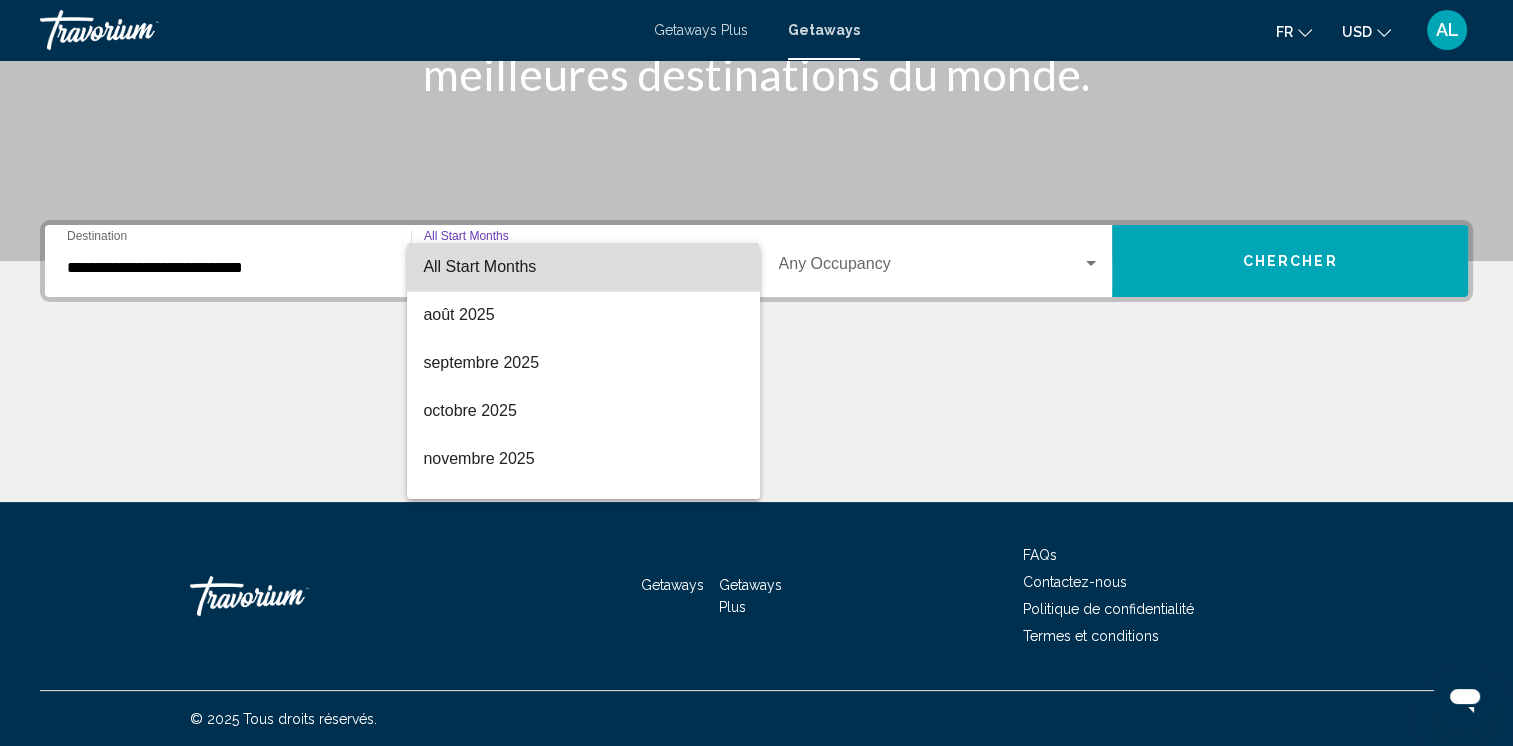 click on "All Start Months" at bounding box center [583, 267] 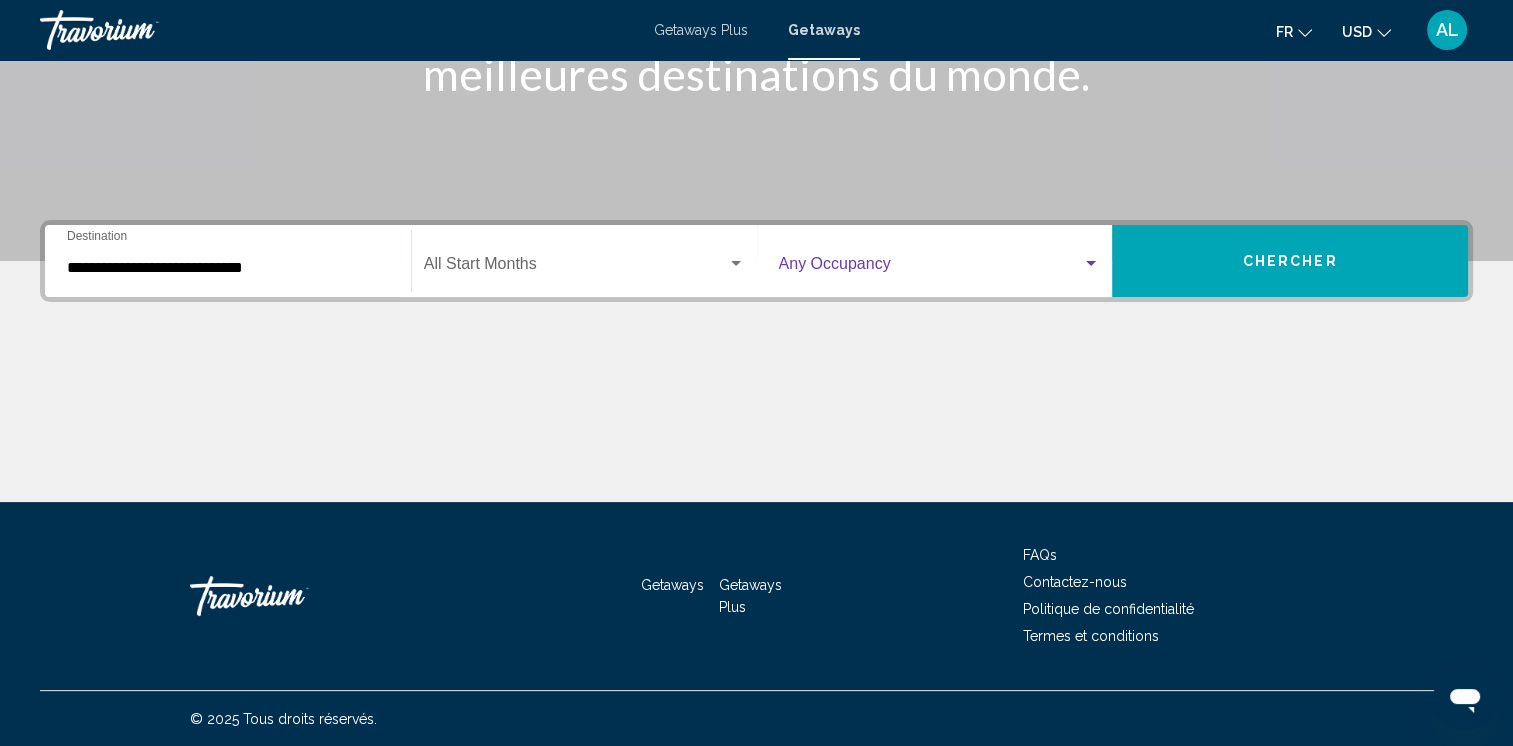 click at bounding box center (931, 268) 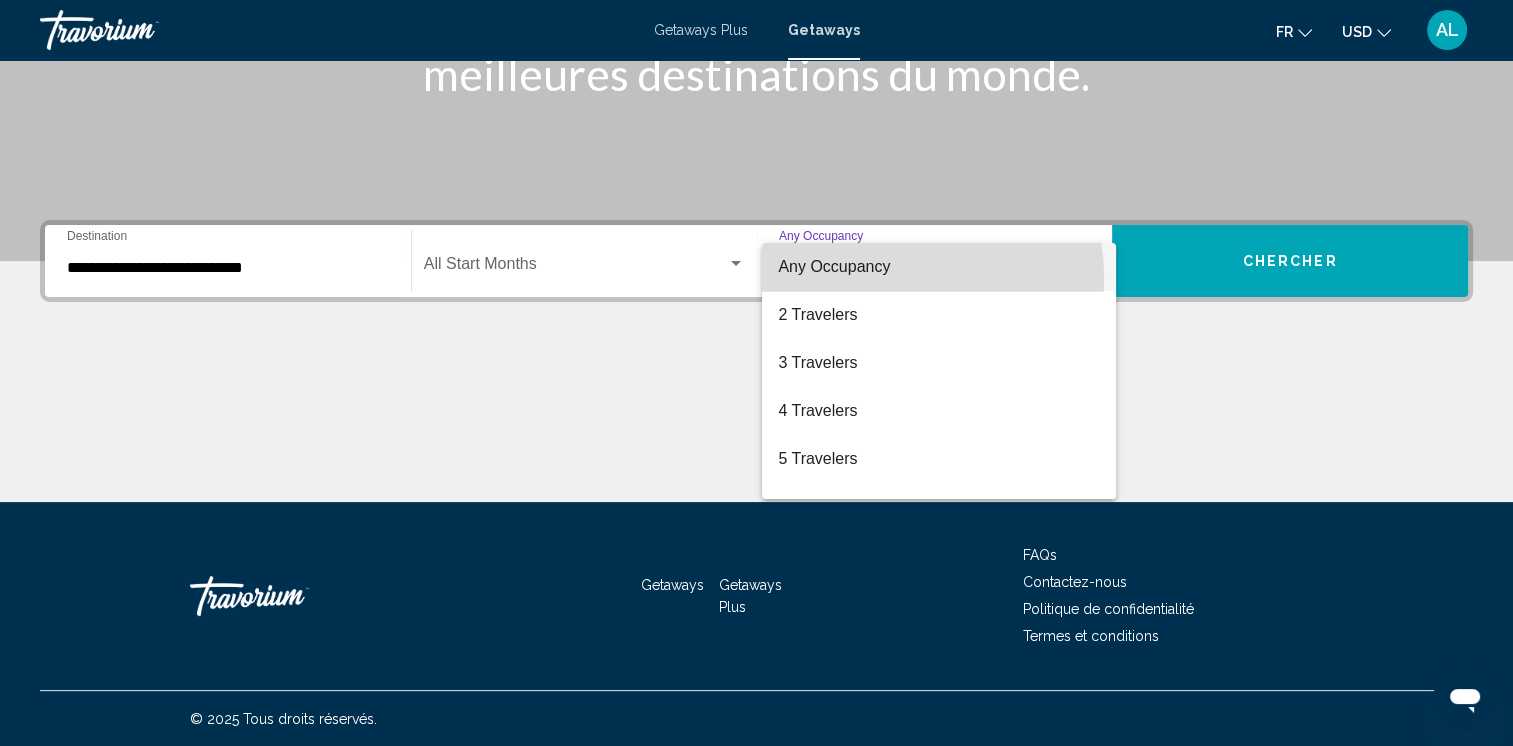 click on "Any Occupancy" at bounding box center [939, 267] 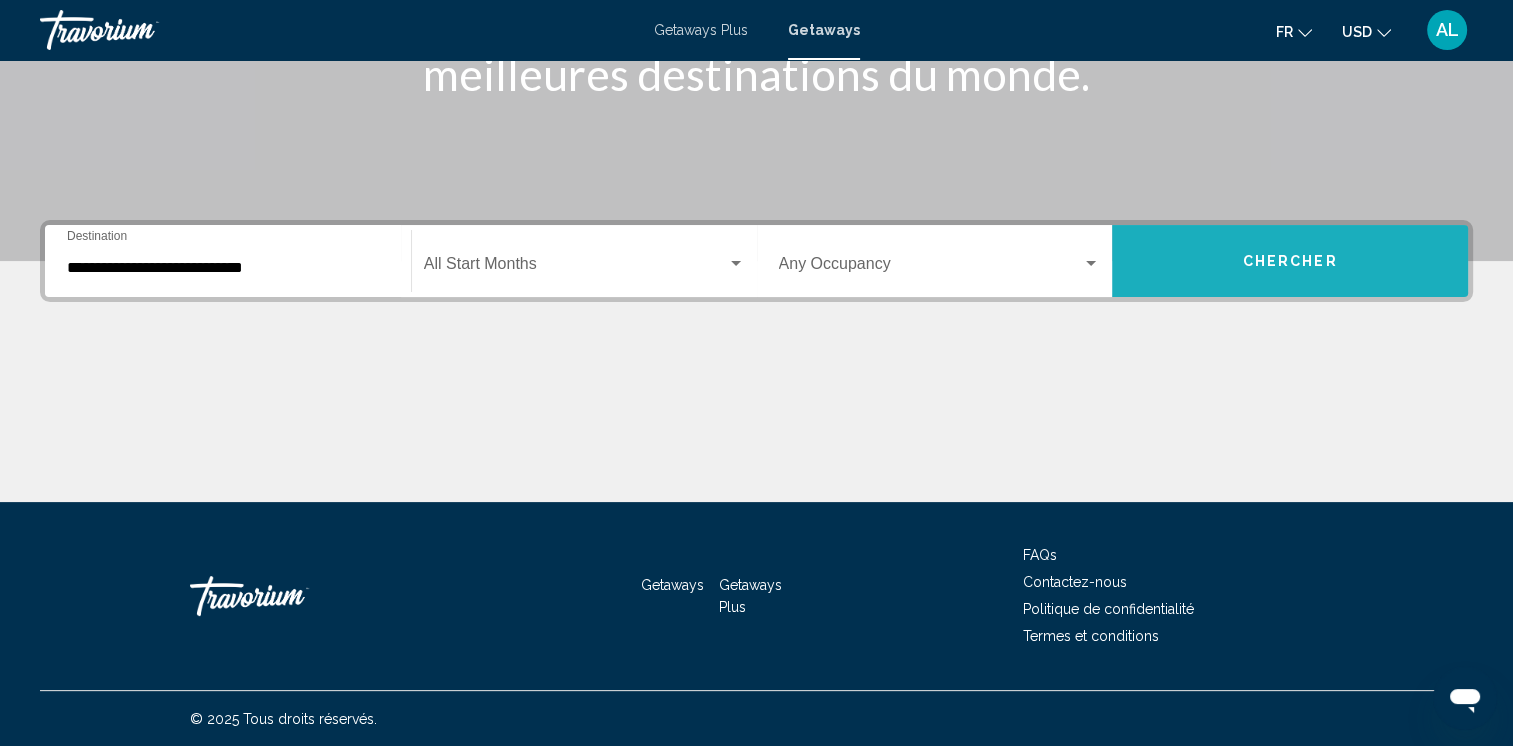 click on "Chercher" at bounding box center (1290, 261) 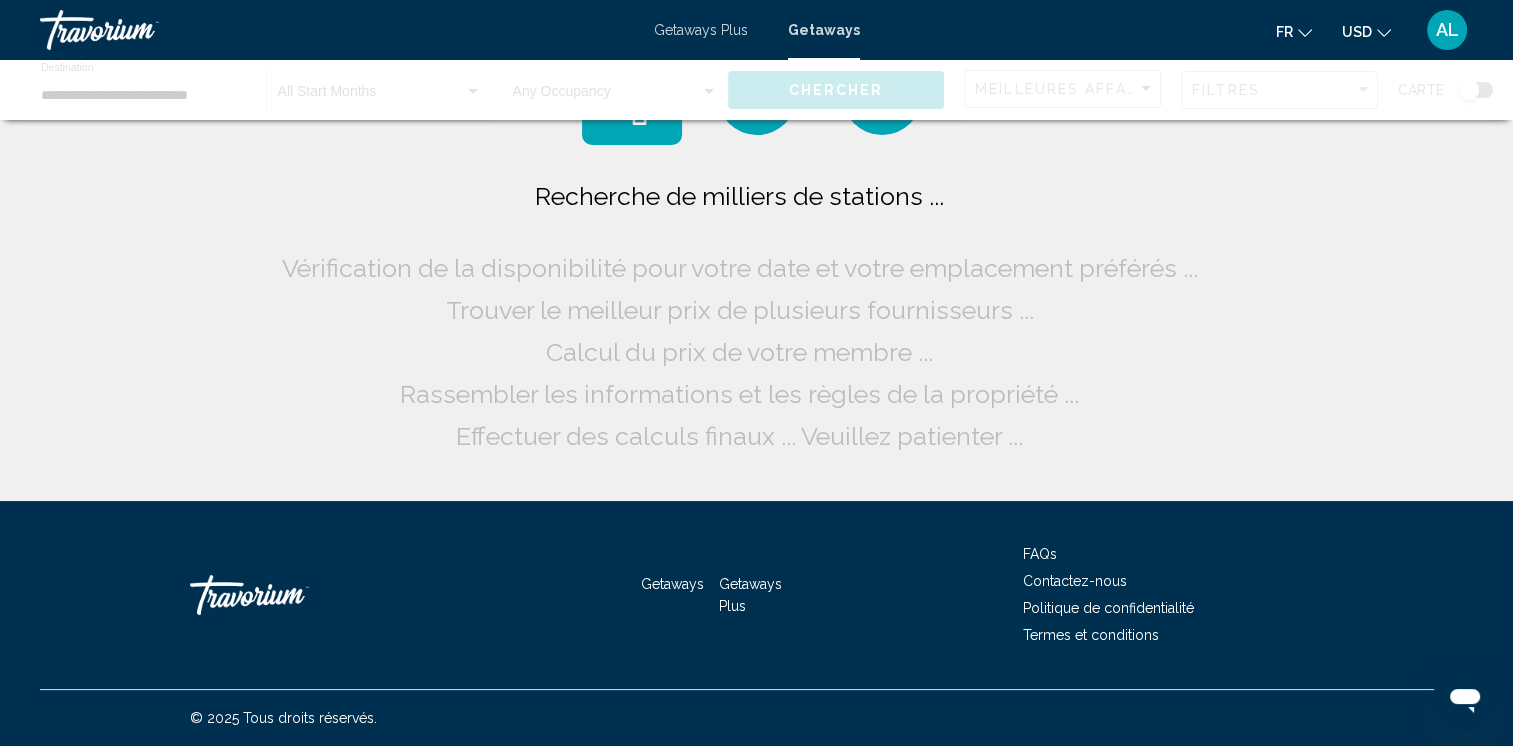 scroll, scrollTop: 0, scrollLeft: 0, axis: both 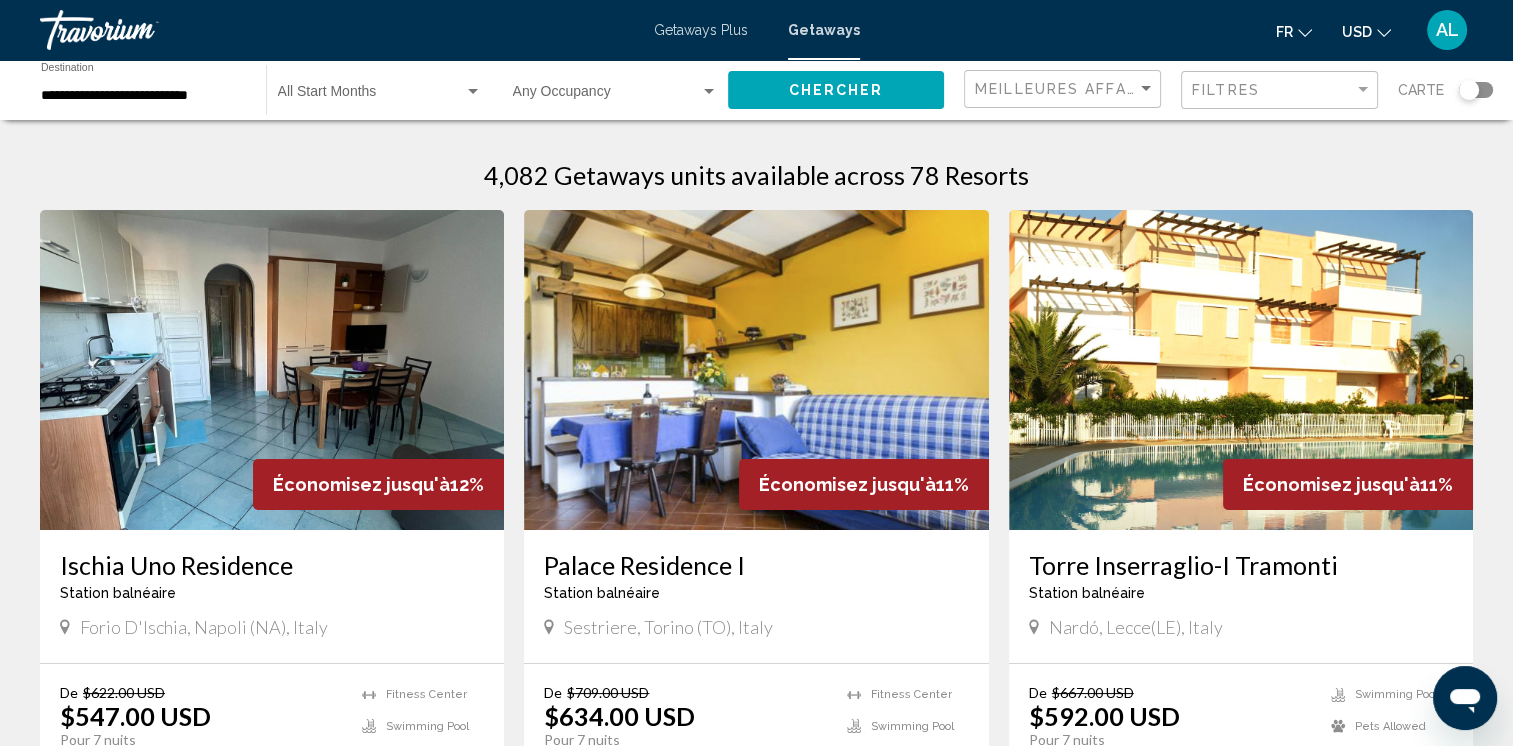 click 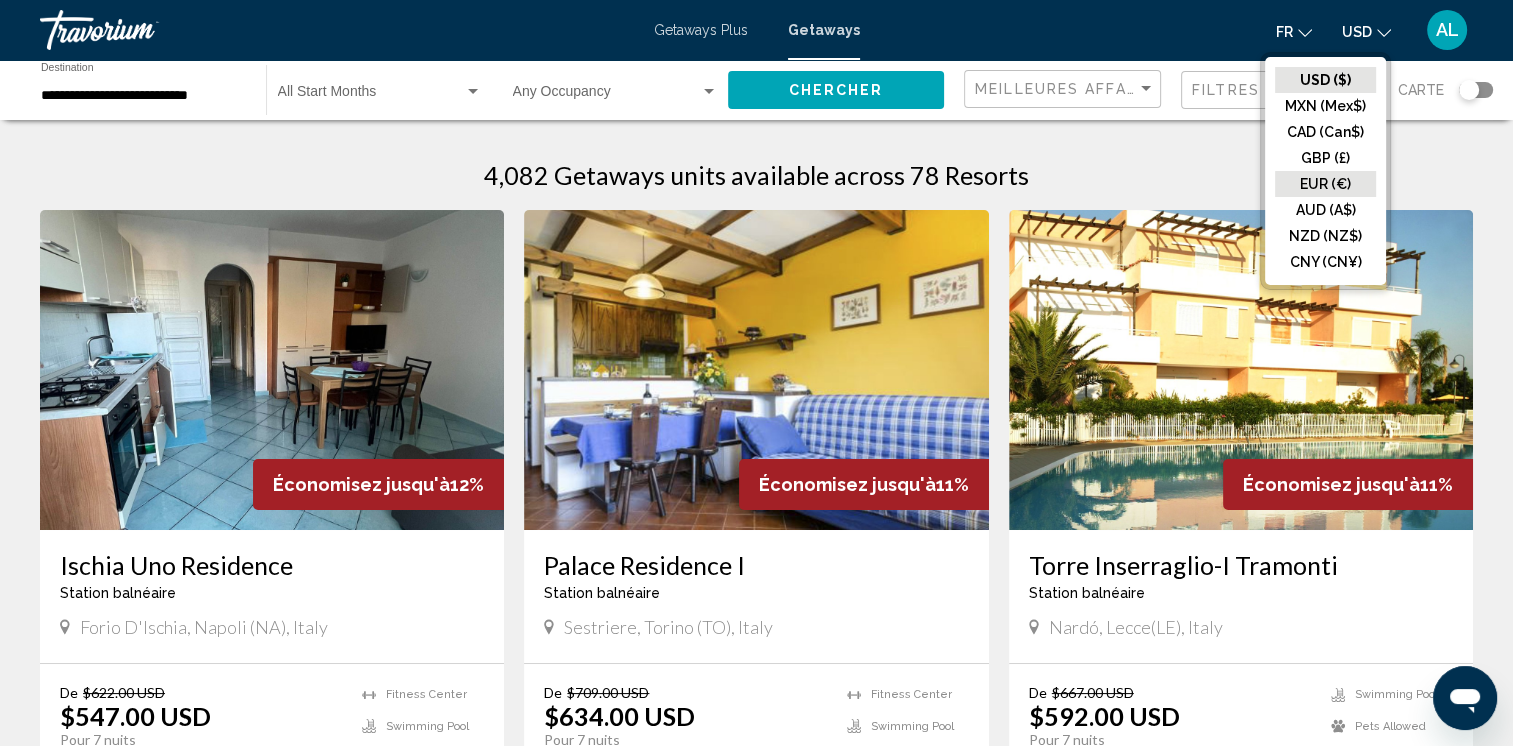 click on "EUR (€)" 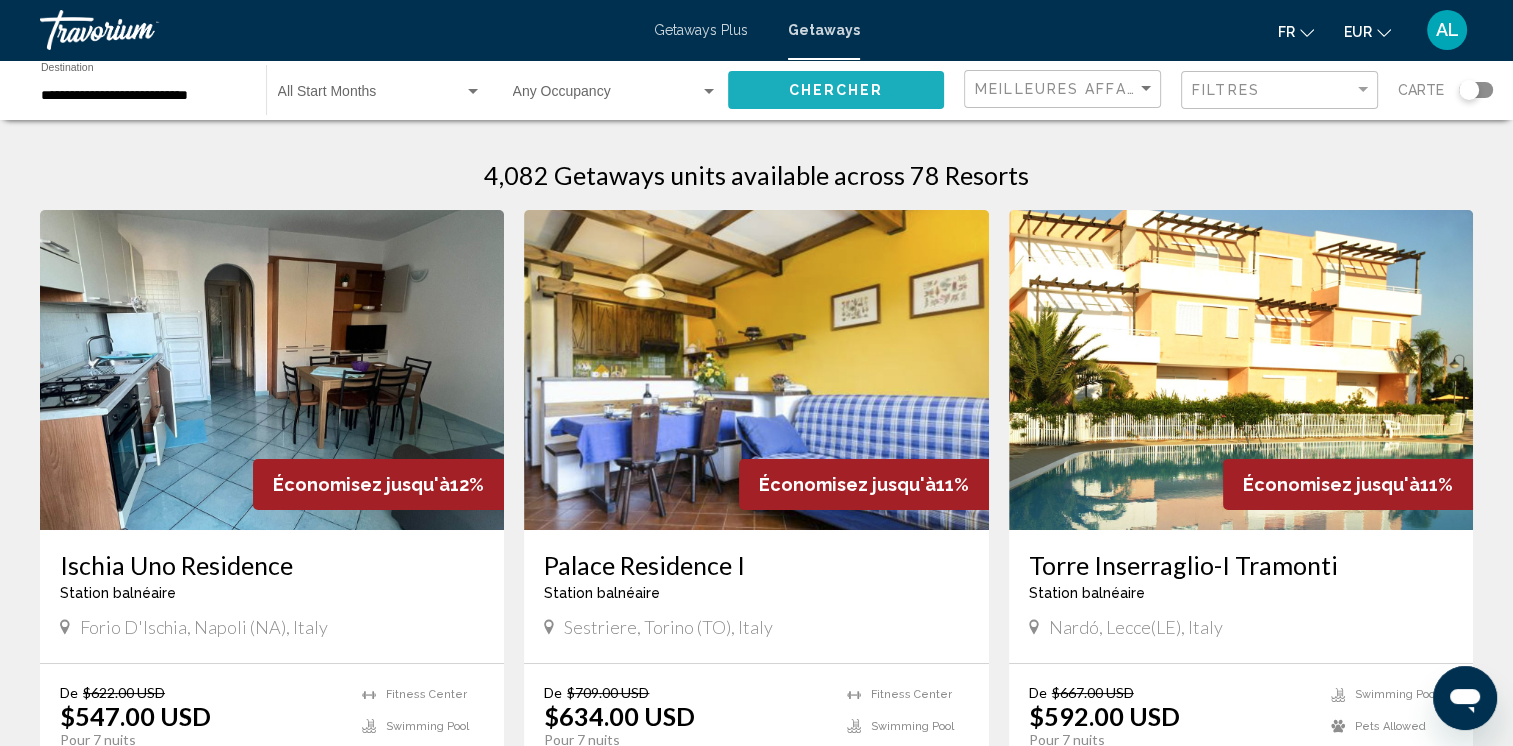 click on "Chercher" 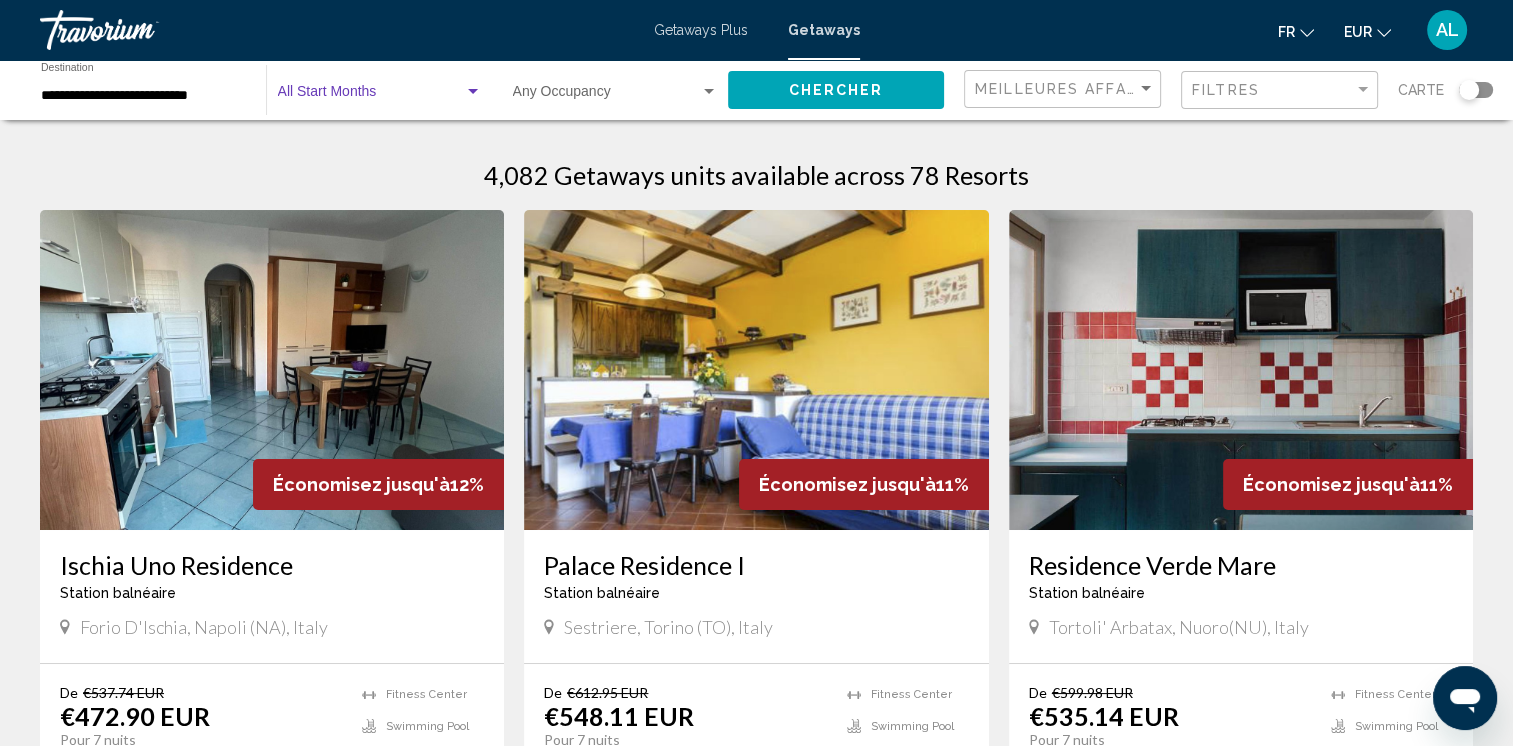 click at bounding box center (473, 91) 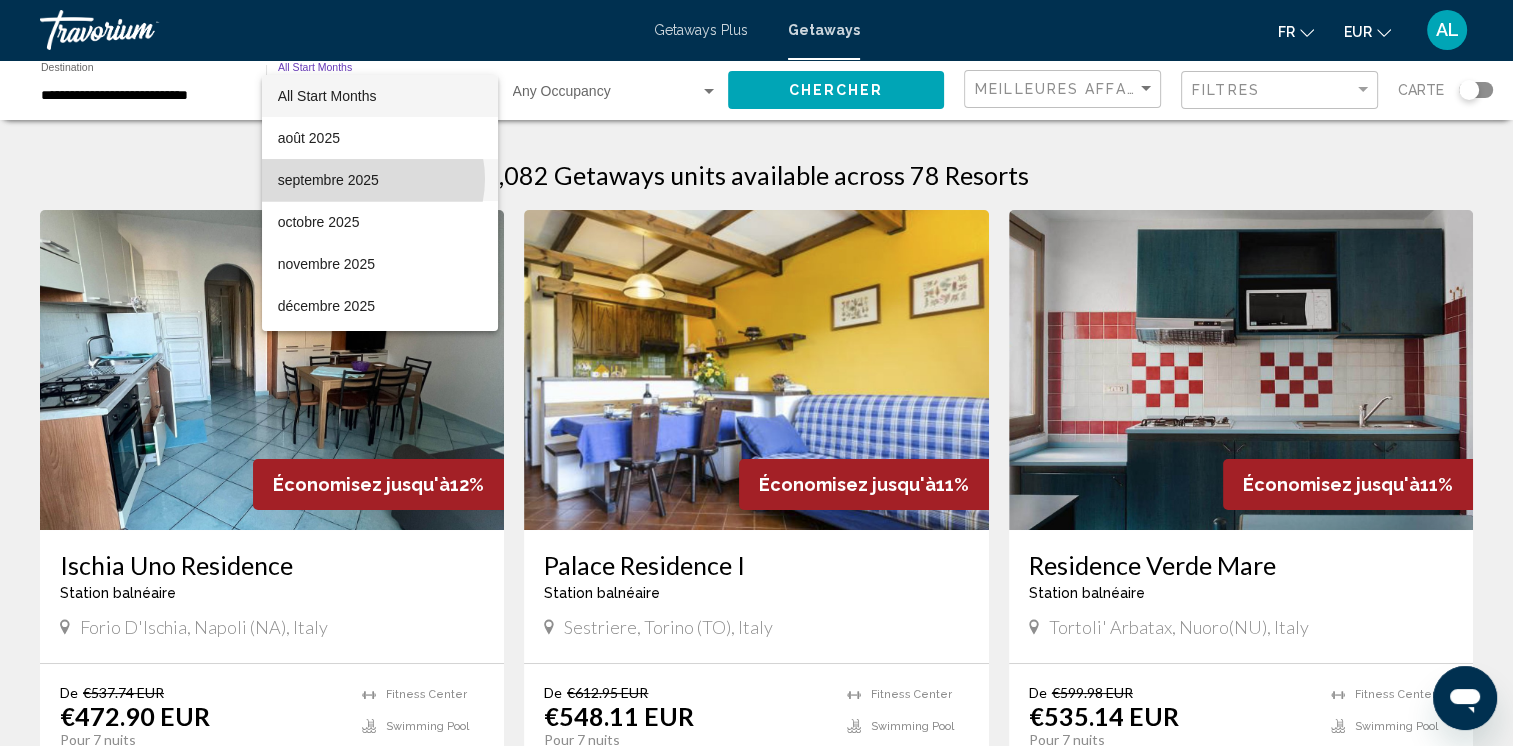 click on "septembre 2025" at bounding box center (380, 180) 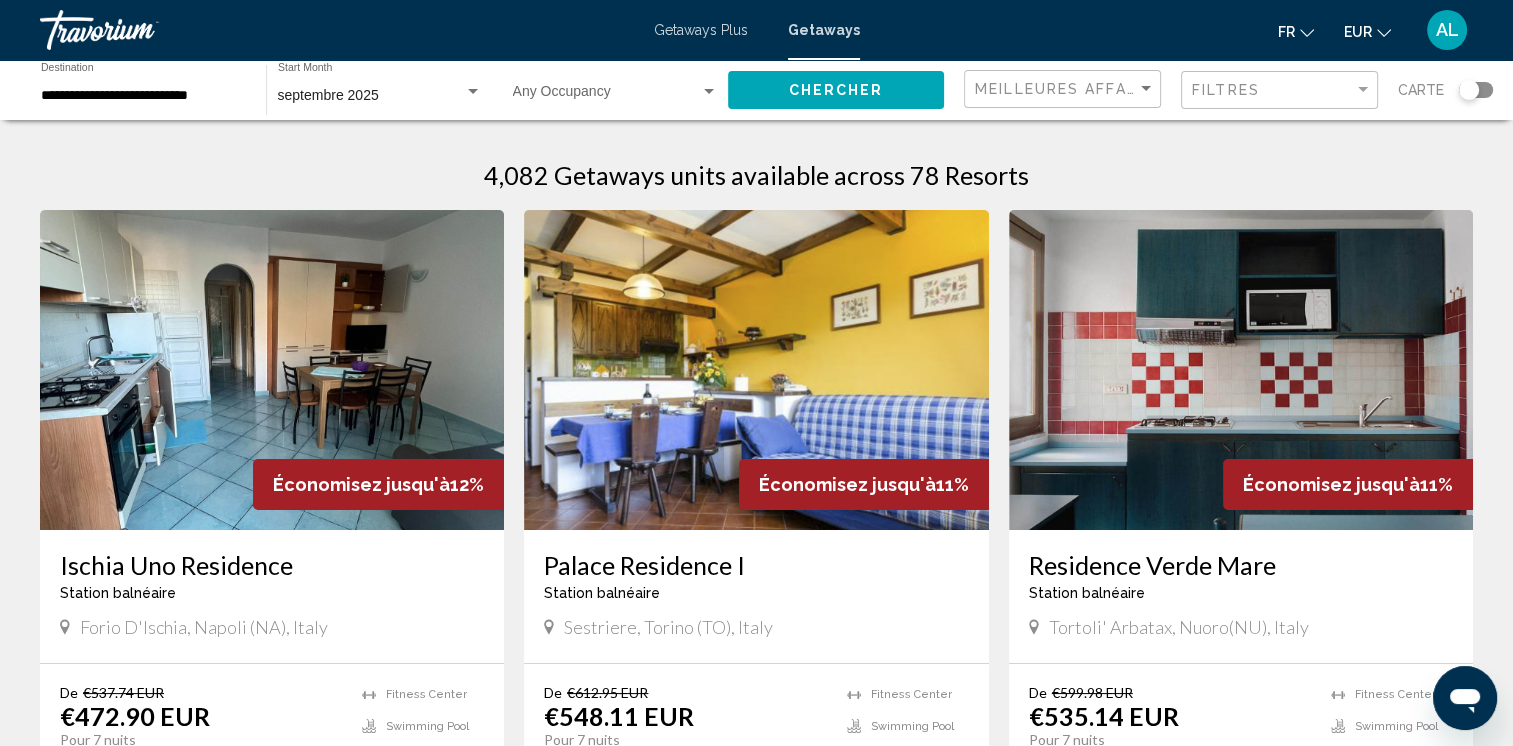click on "Occupancy Any Occupancy" 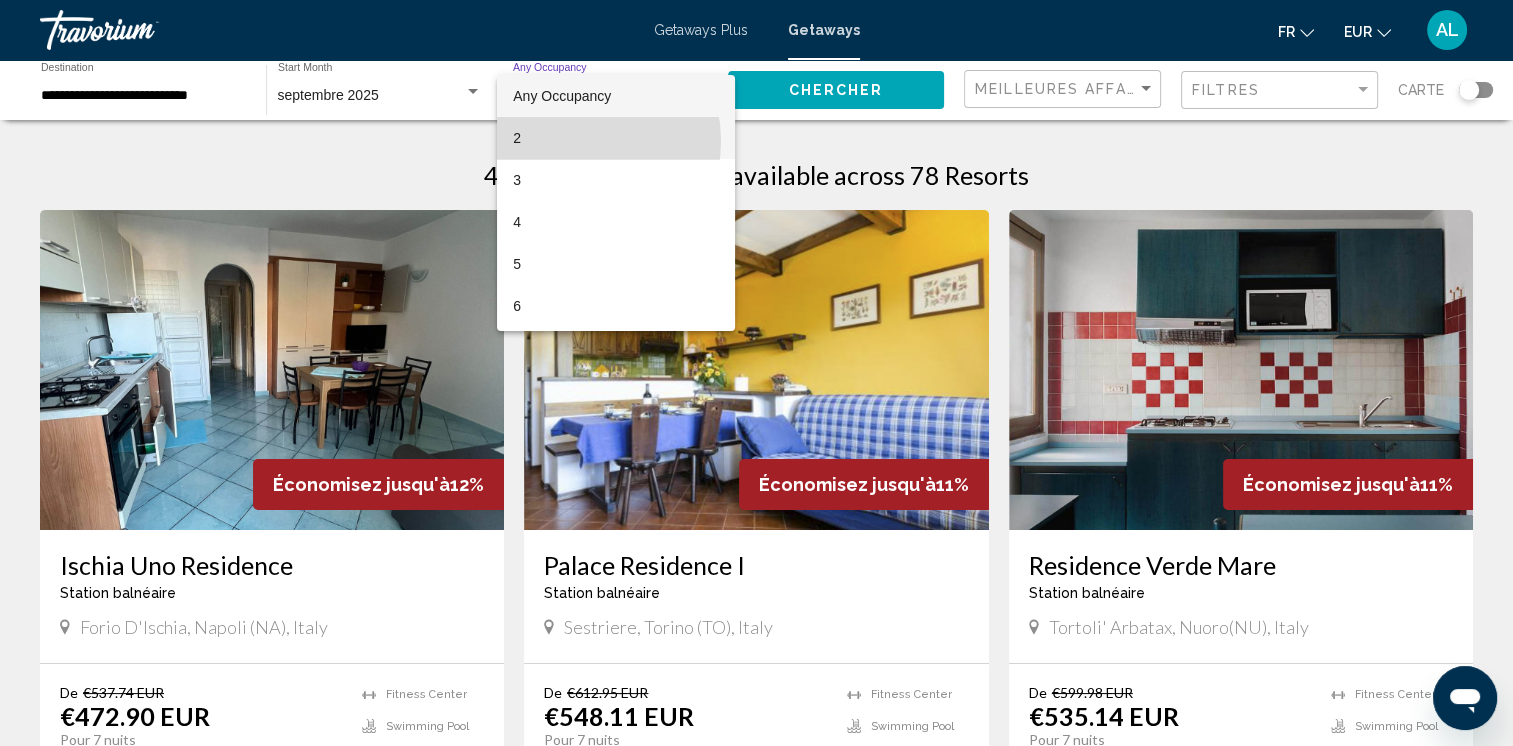 click on "2" at bounding box center (615, 138) 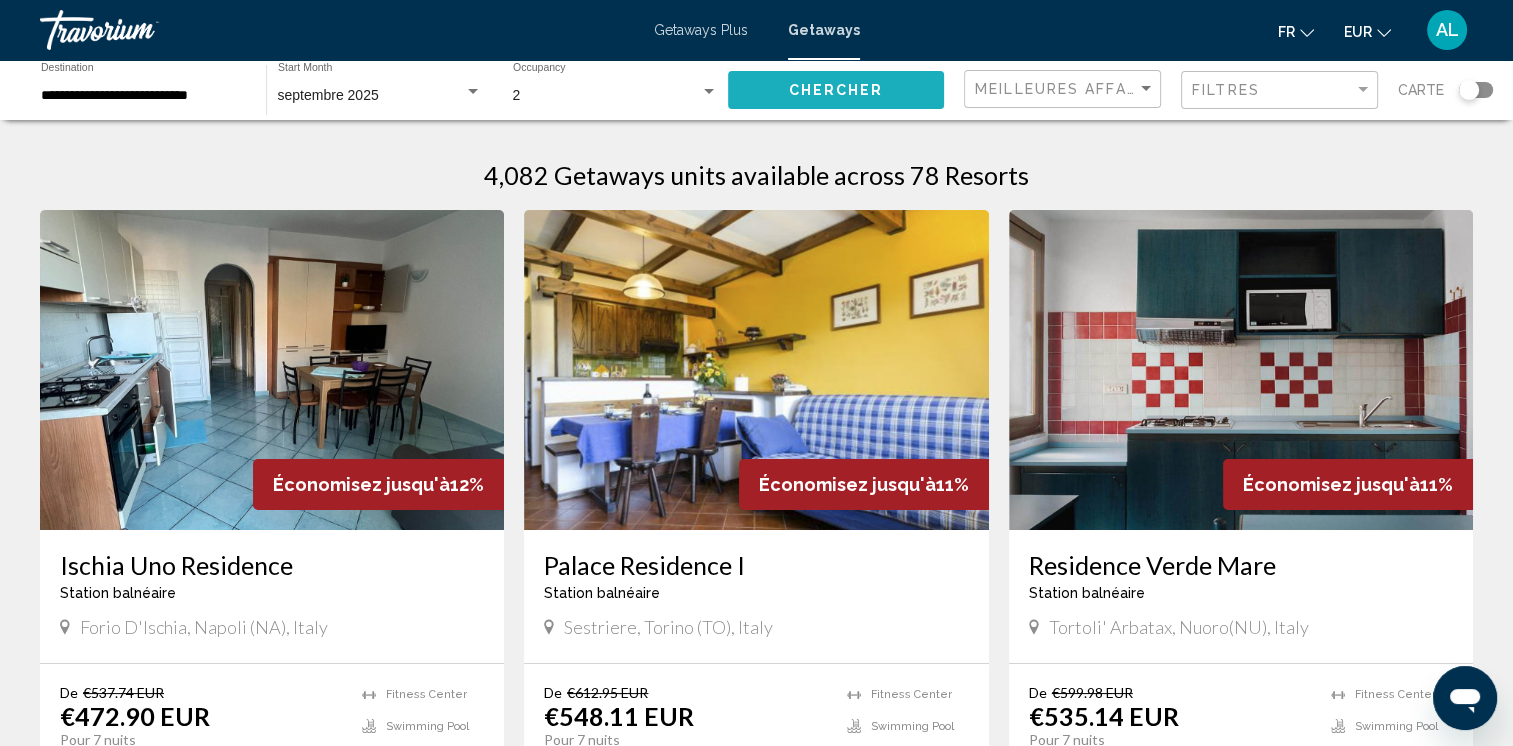 click on "Chercher" 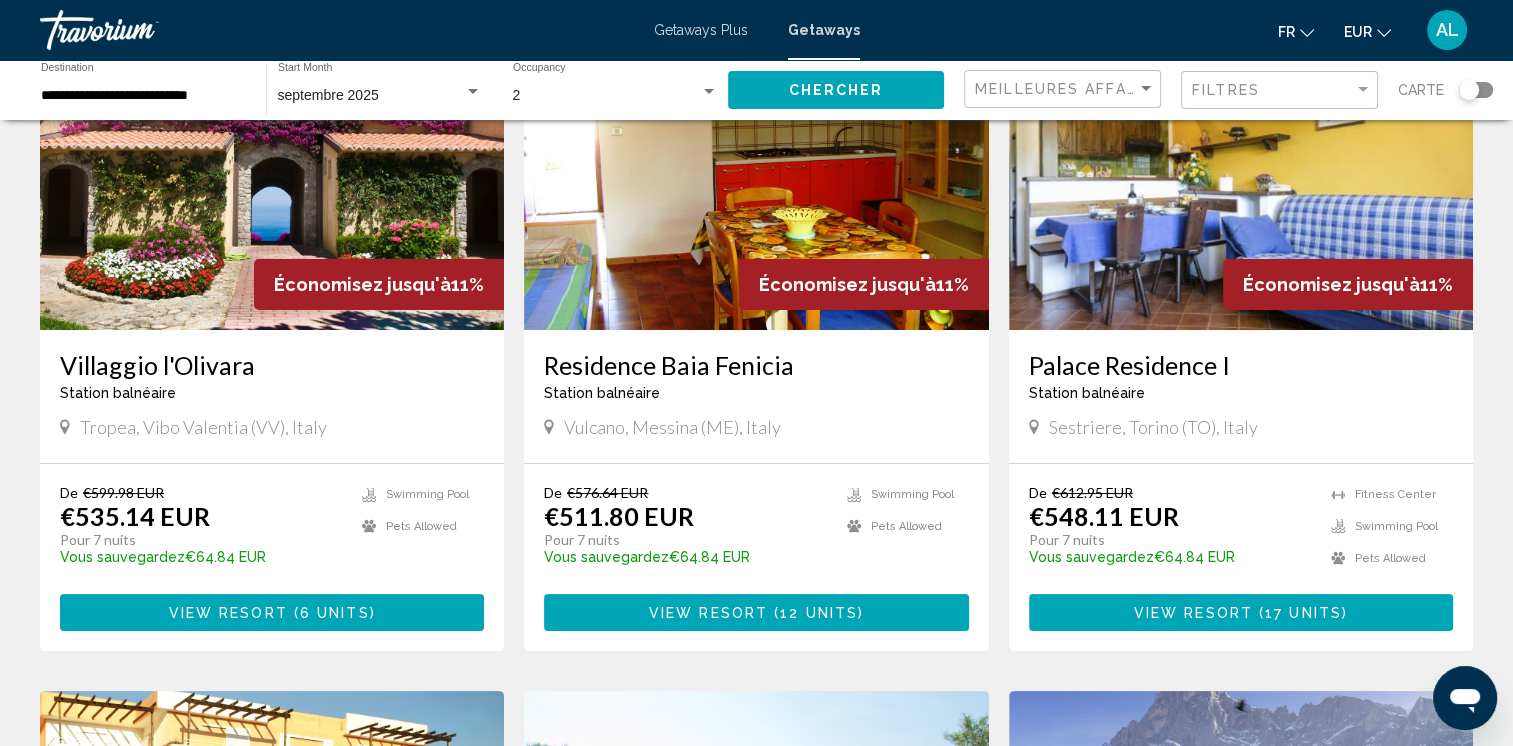scroll, scrollTop: 0, scrollLeft: 0, axis: both 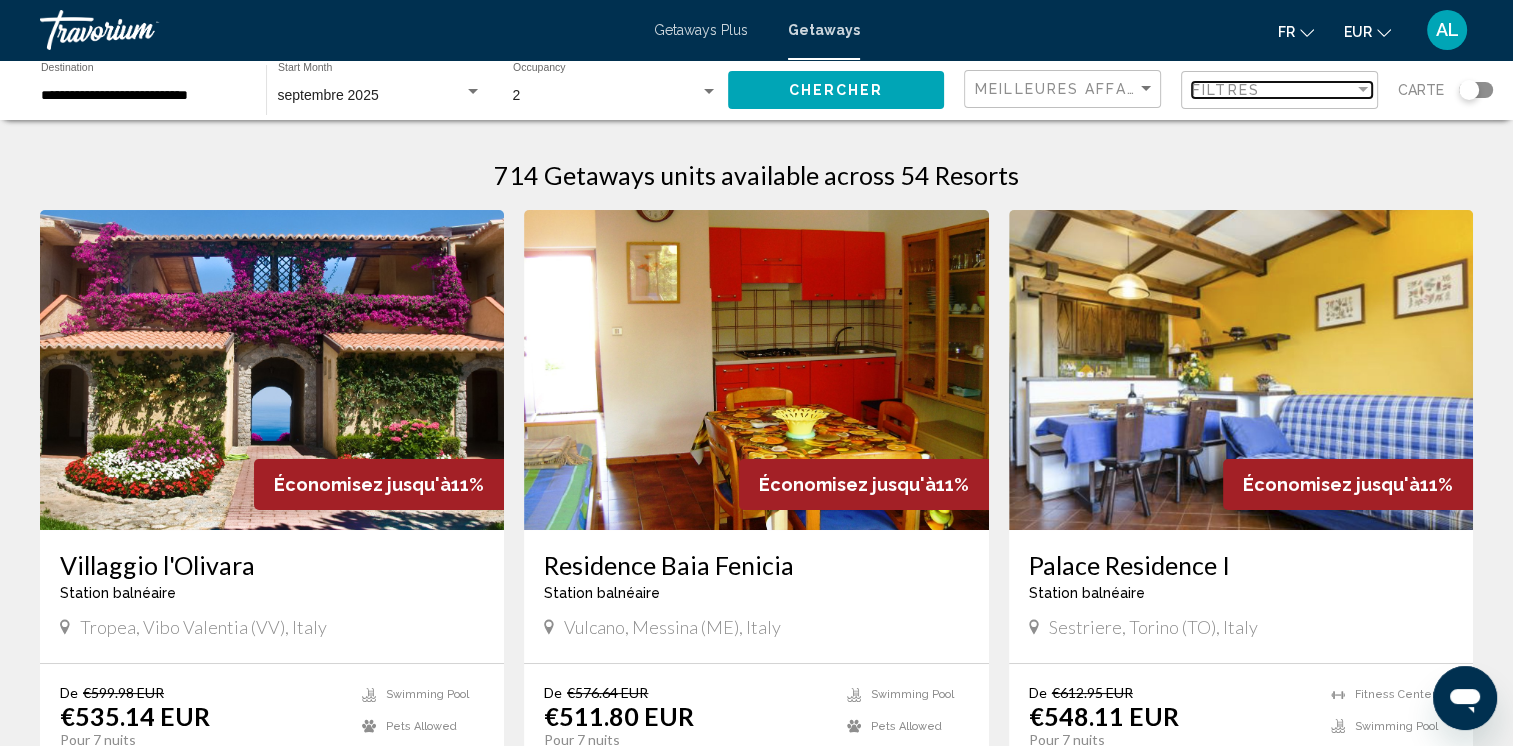 click on "Filtres" at bounding box center [1273, 90] 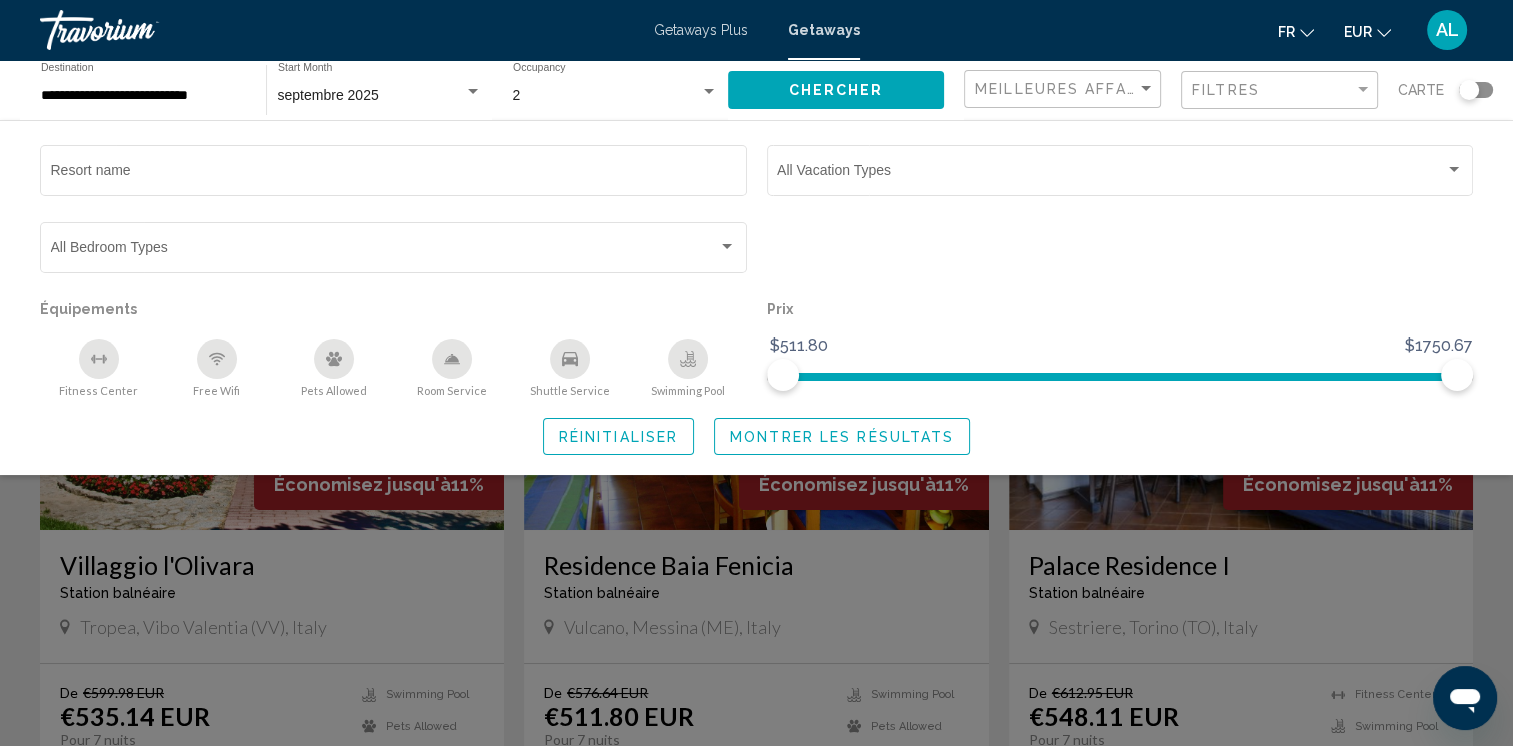 click on "Meilleures affaires" 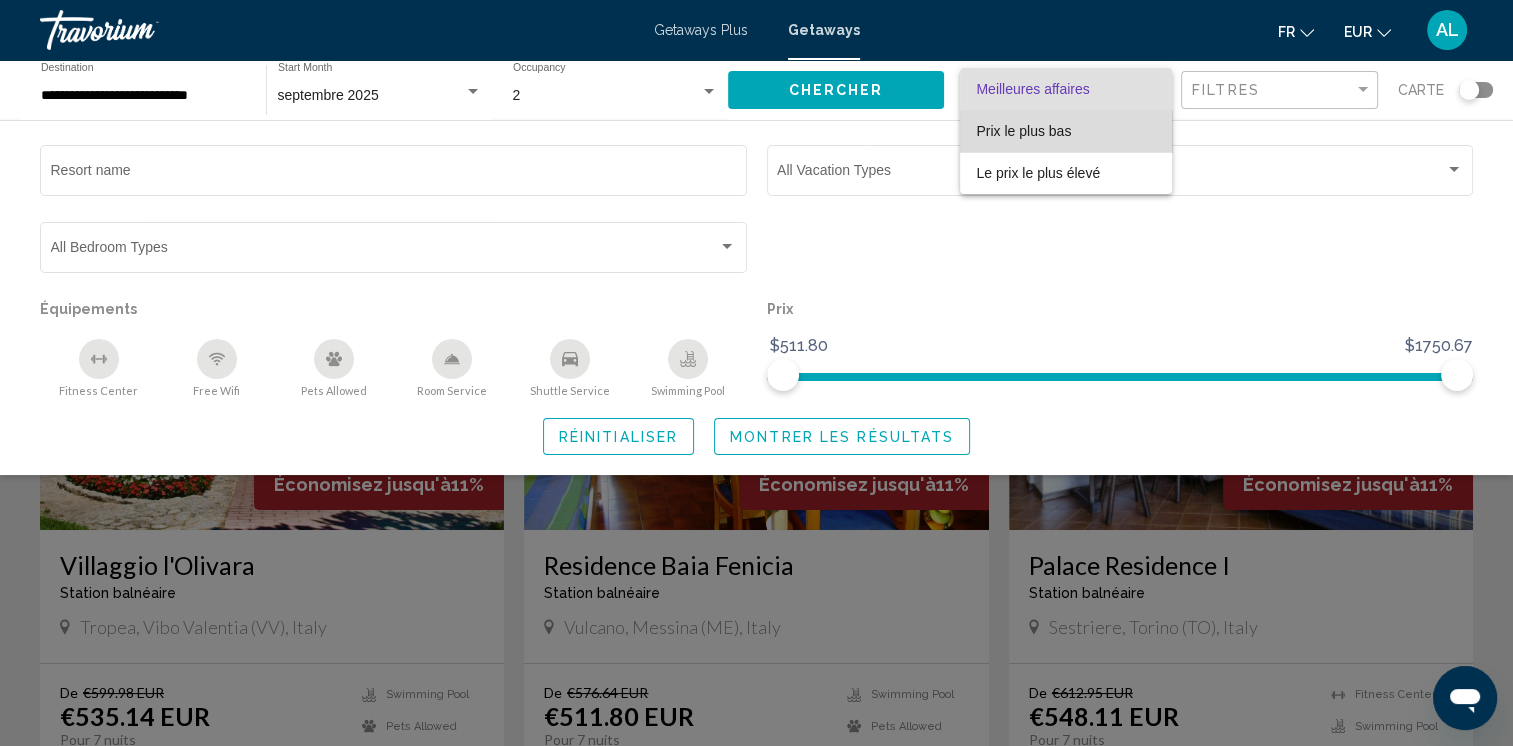 click on "Prix ​​le plus bas" at bounding box center [1023, 131] 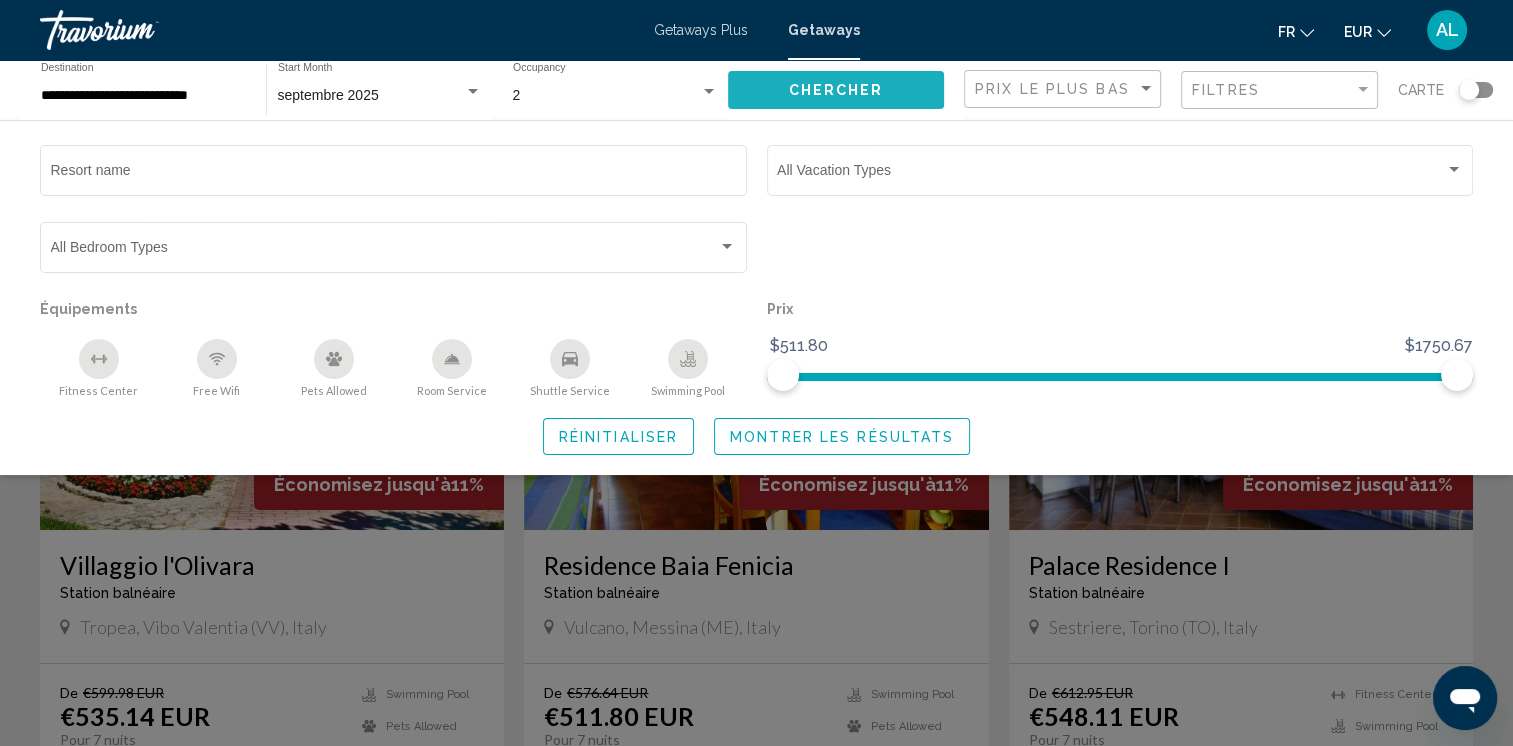 click on "Chercher" 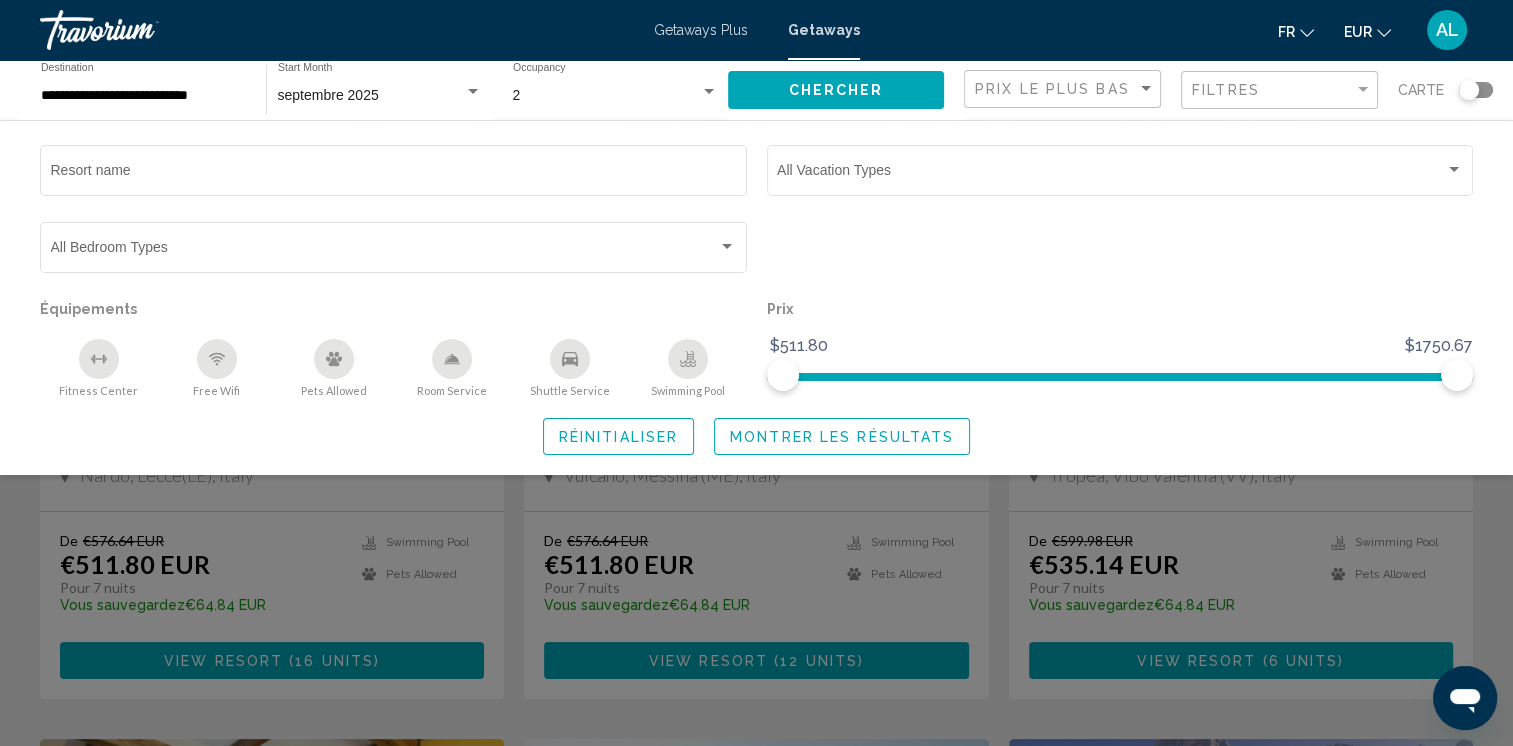 scroll, scrollTop: 200, scrollLeft: 0, axis: vertical 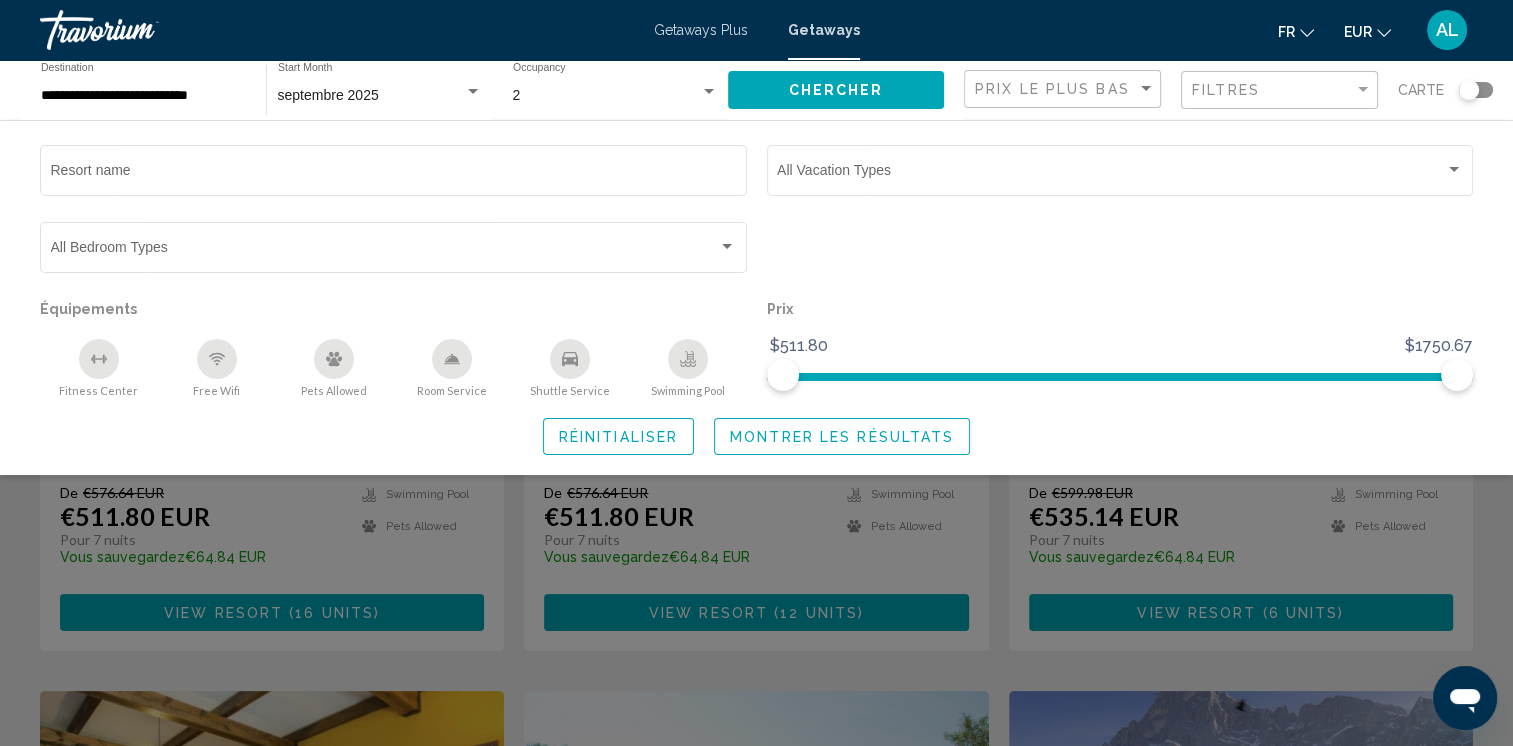click on "Prix" 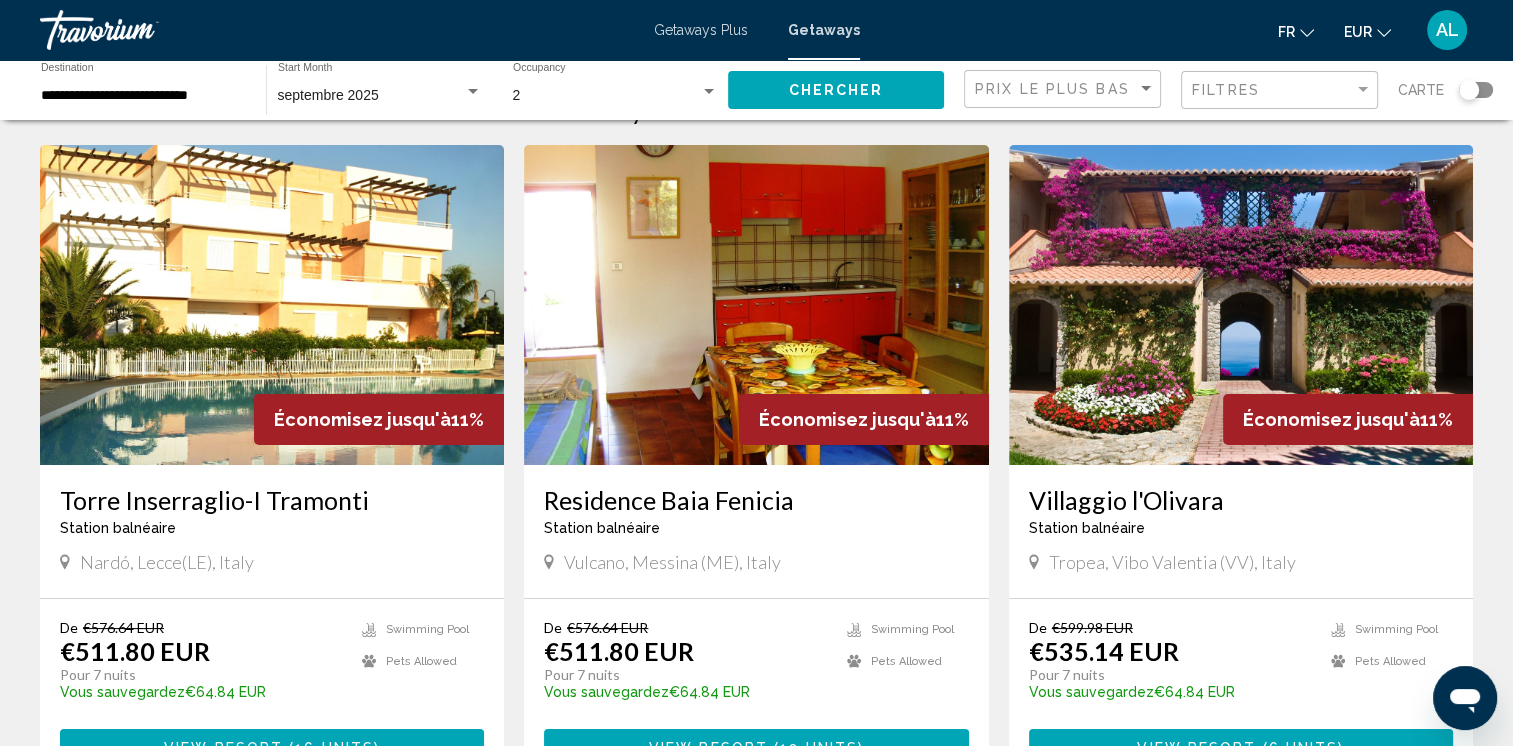 scroll, scrollTop: 100, scrollLeft: 0, axis: vertical 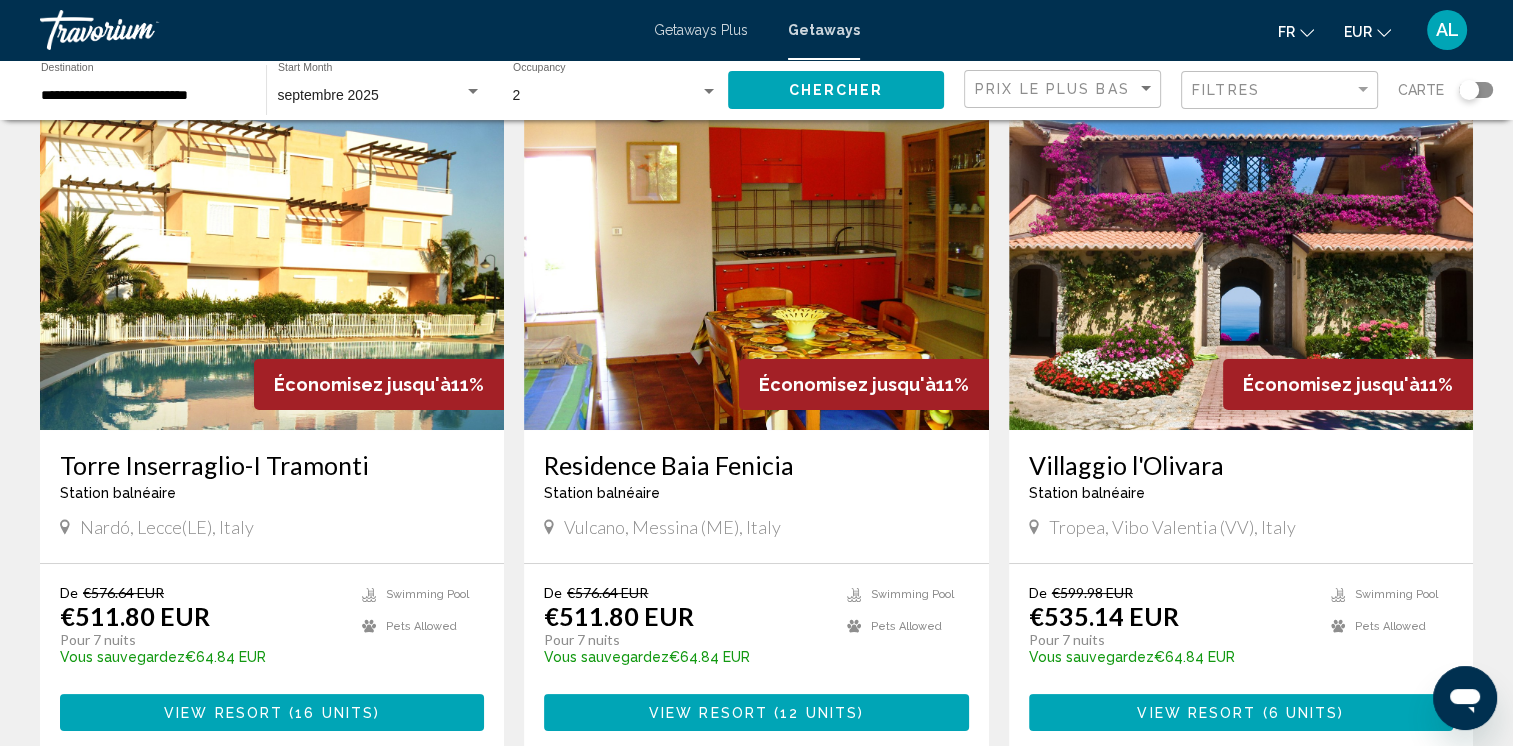 click at bounding box center (756, 270) 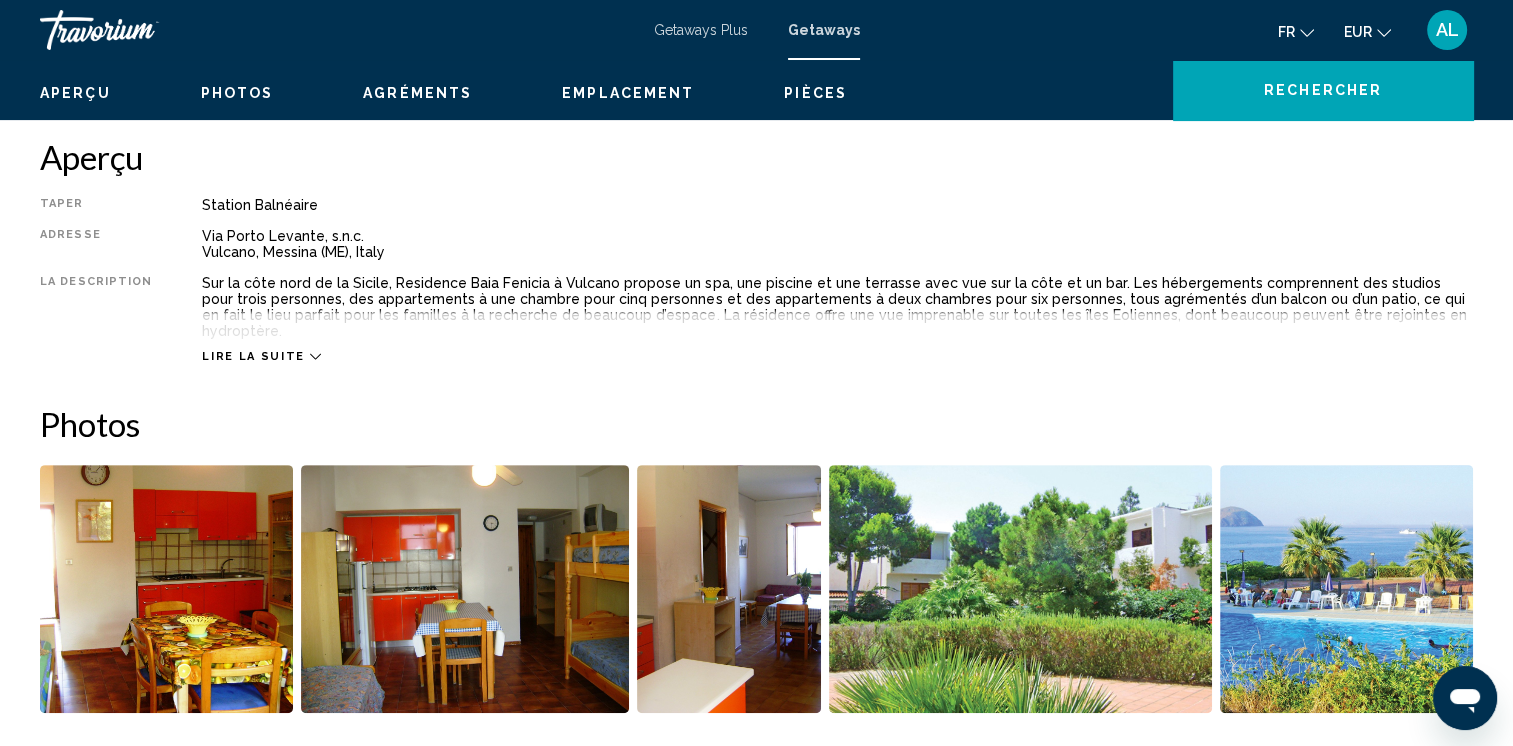scroll, scrollTop: 800, scrollLeft: 0, axis: vertical 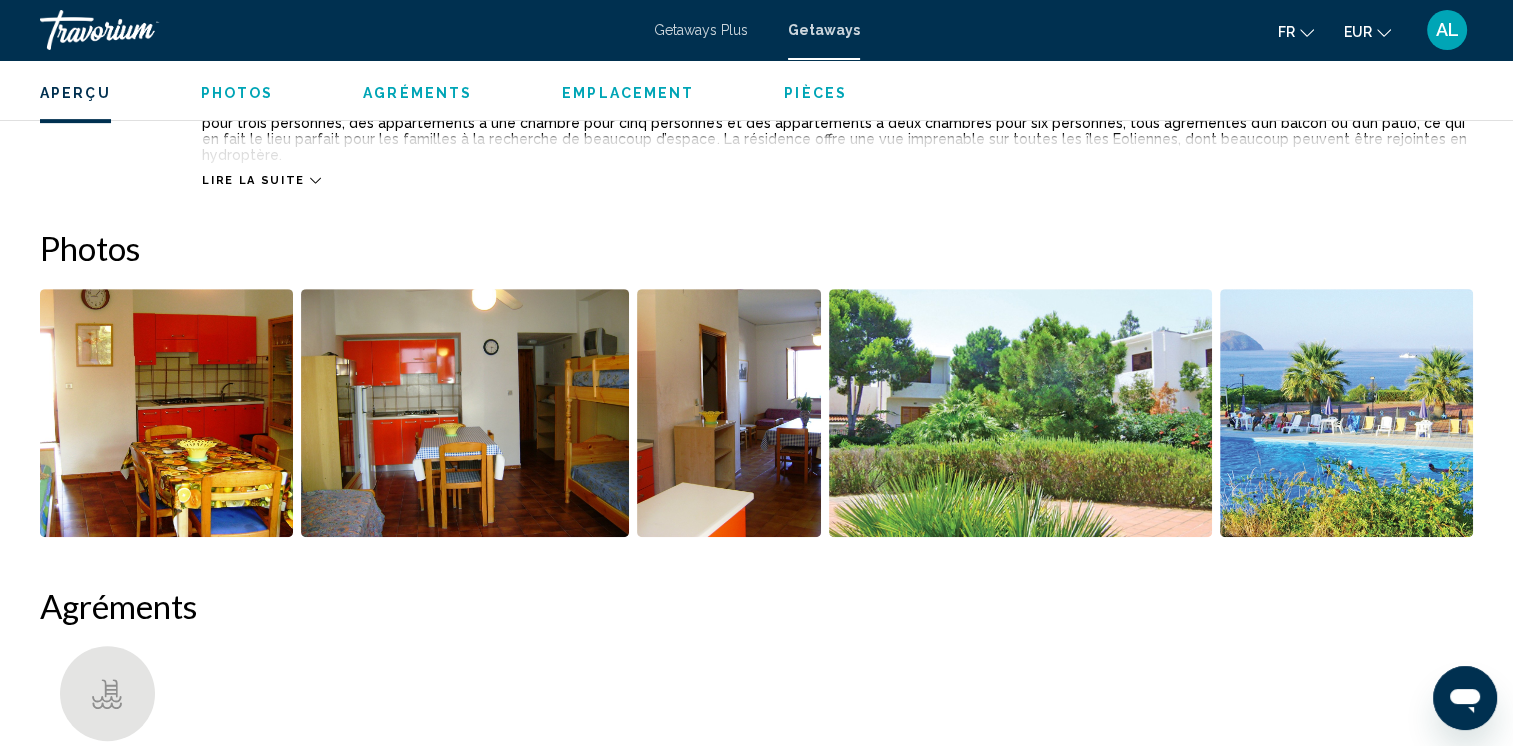 click at bounding box center (1346, 413) 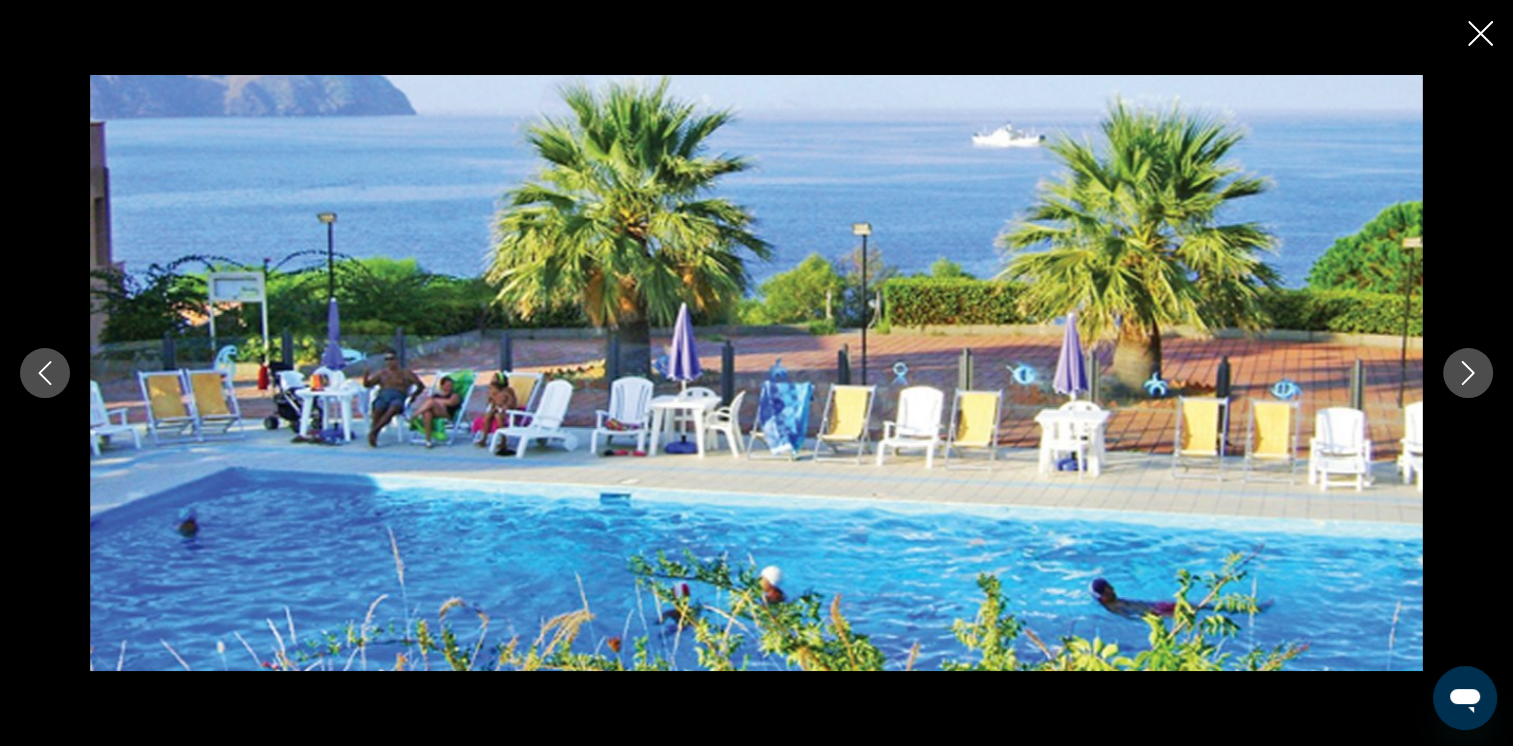 scroll, scrollTop: 300, scrollLeft: 0, axis: vertical 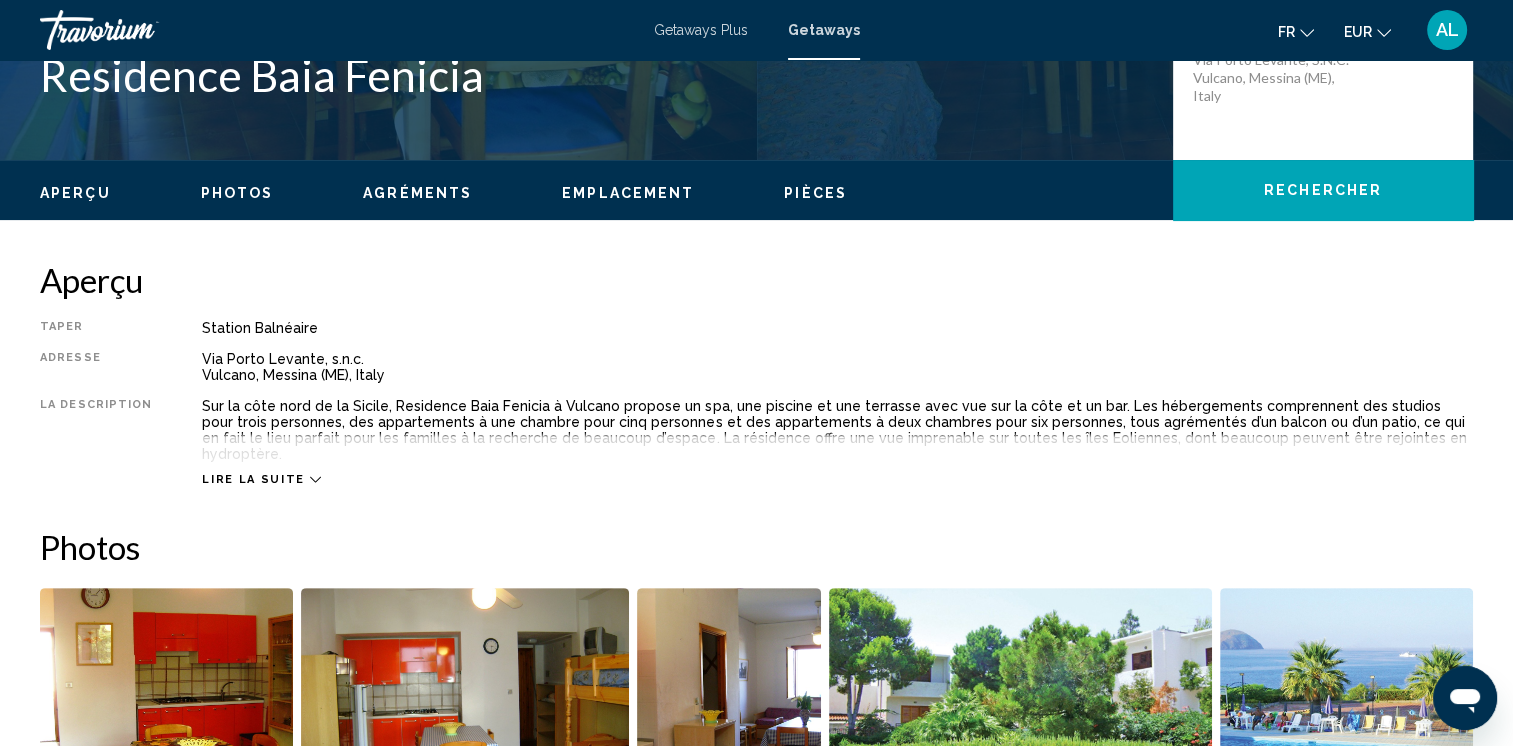 click 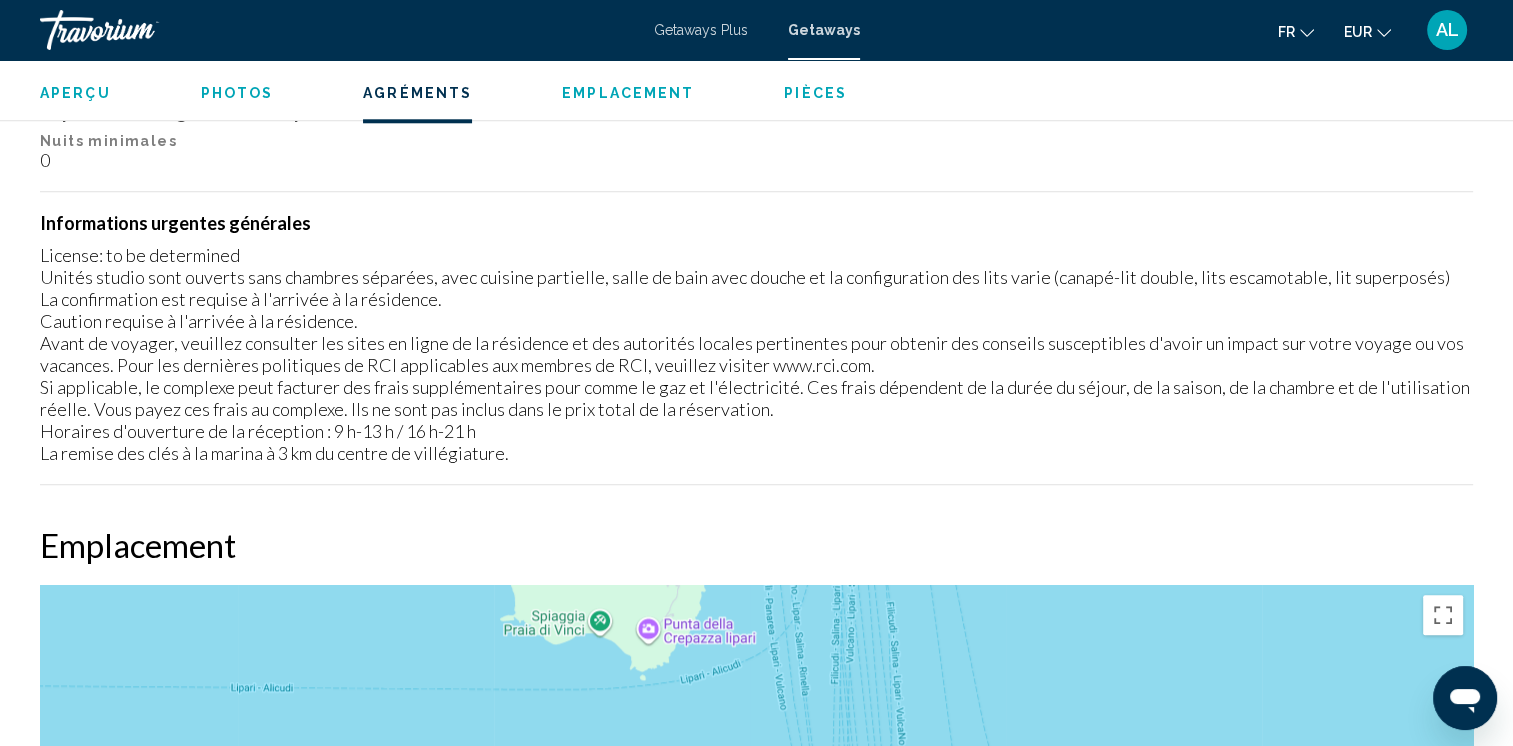 scroll, scrollTop: 2500, scrollLeft: 0, axis: vertical 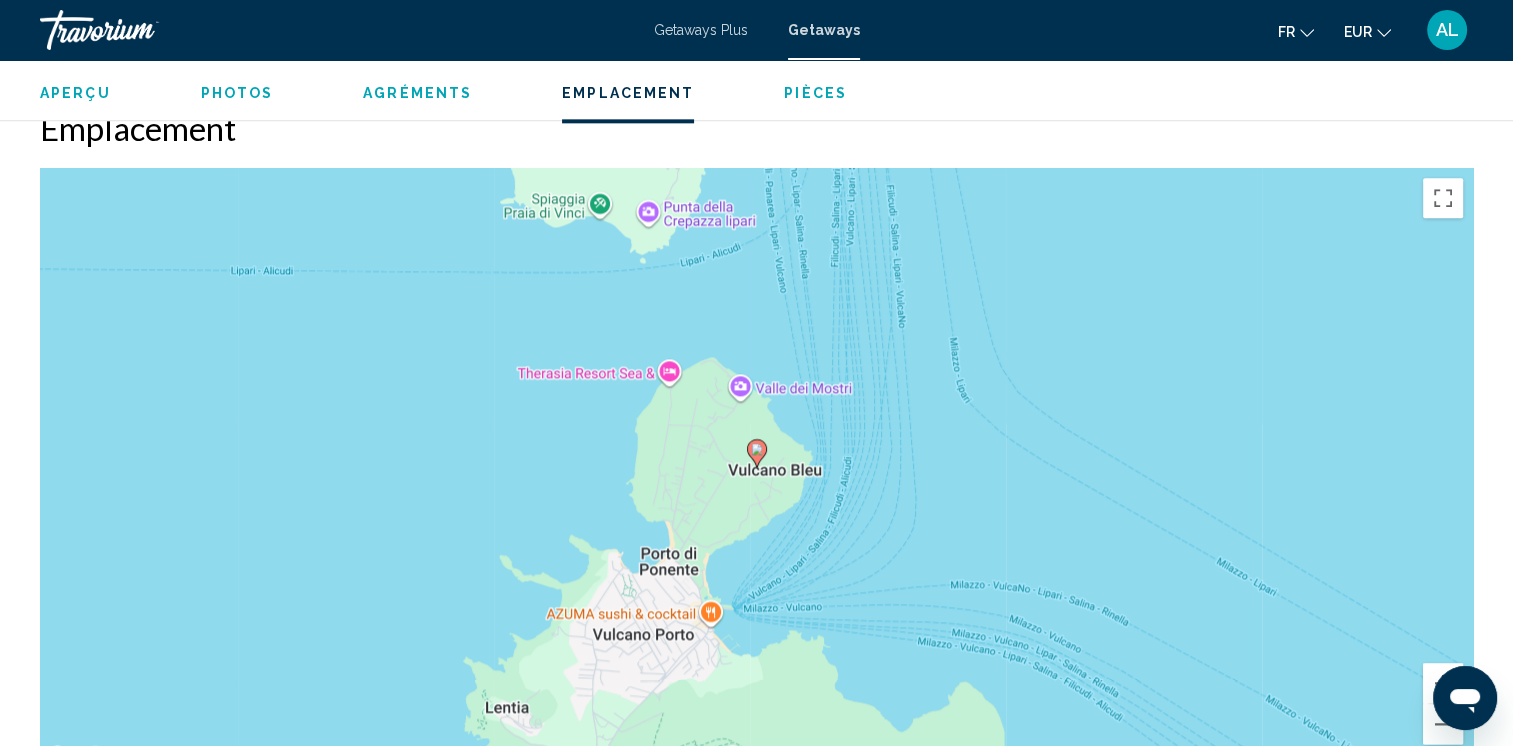 click on "Pour activer le glissement avec le clavier, appuyez sur Alt+Entrée. Une fois ce mode activé, utilisez les touches fléchées pour déplacer le repère. Pour valider le déplacement, appuyez sur Entrée. Pour annuler, appuyez sur Échap." at bounding box center [756, 468] 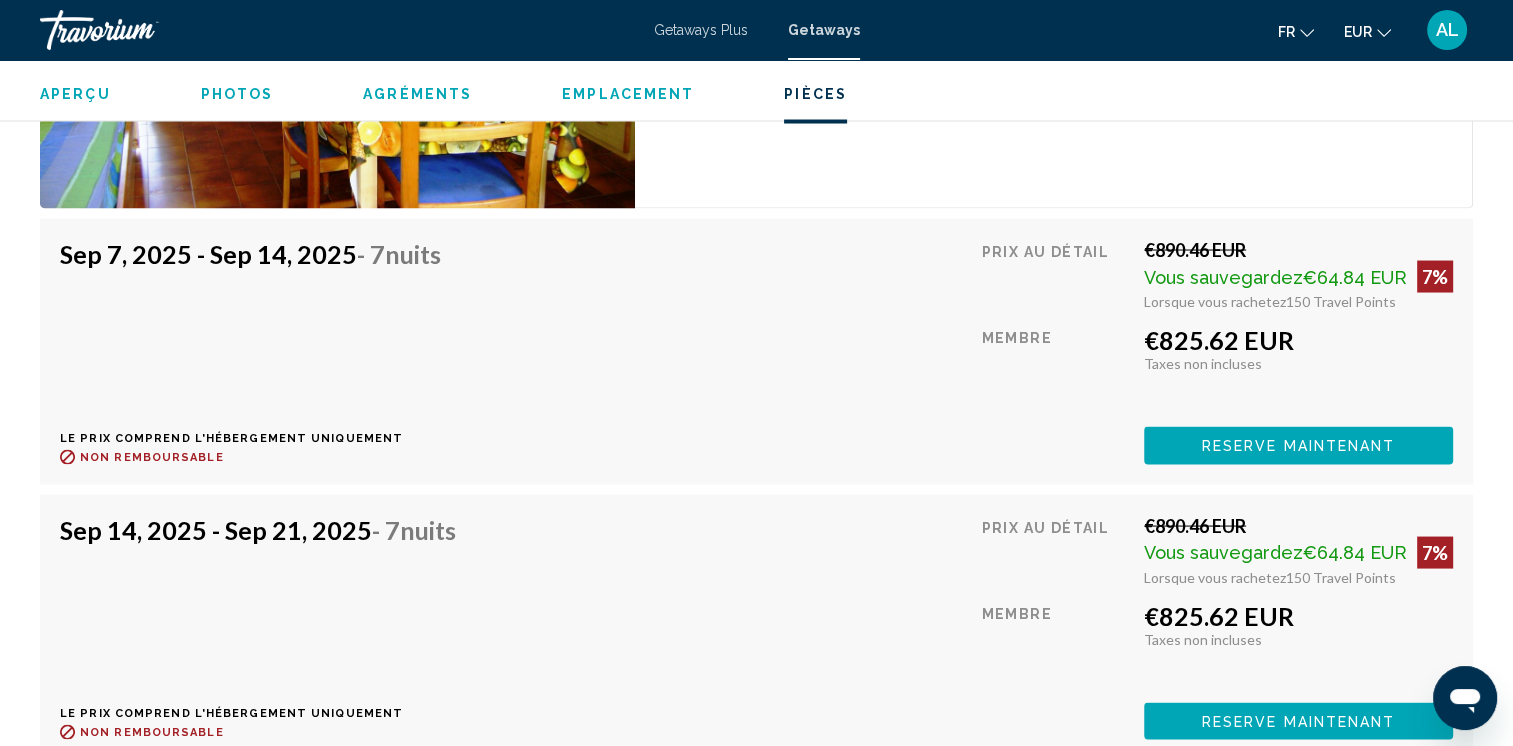 scroll, scrollTop: 3800, scrollLeft: 0, axis: vertical 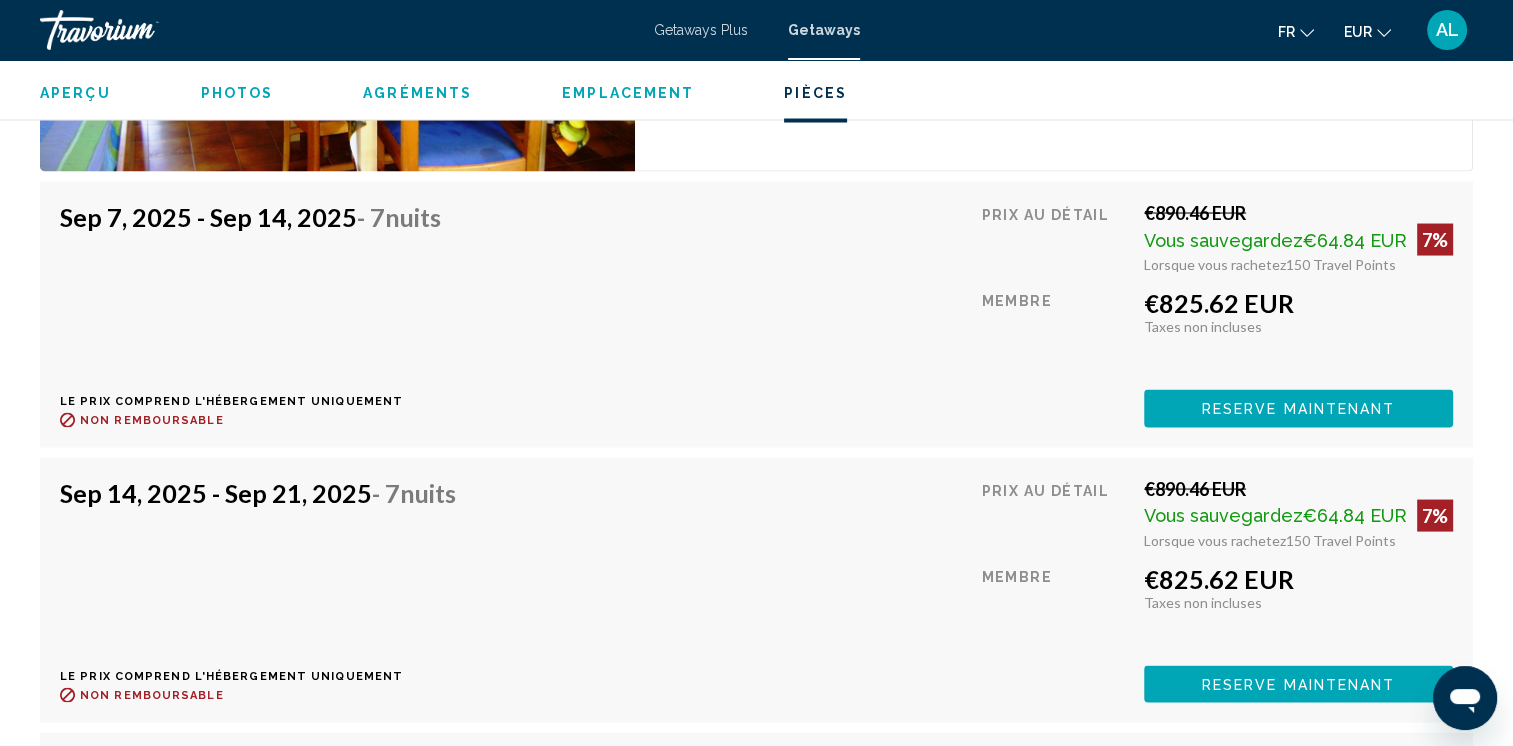 click on "Sep 14, 2025 - Sep 21, 2025  - 7  nuits Le prix comprend l'hébergement uniquement
Remboursable jusqu'à :
Non remboursable Prix au détail  €890.46 EUR  Vous sauvegardez  €64.84 EUR   7%  Lorsque vous rachetez  150  Travel Points  Membre  €825.62 EUR  Taxes incluses Taxes non incluses Tu gagnes  0  Travel Points  Reserve maintenant Cette salle n'est plus disponible. Le prix comprend l'hébergement uniquement
Remboursable jusqu'à
Non remboursable Reserve maintenant Cette salle n'est plus disponible." at bounding box center [756, 590] 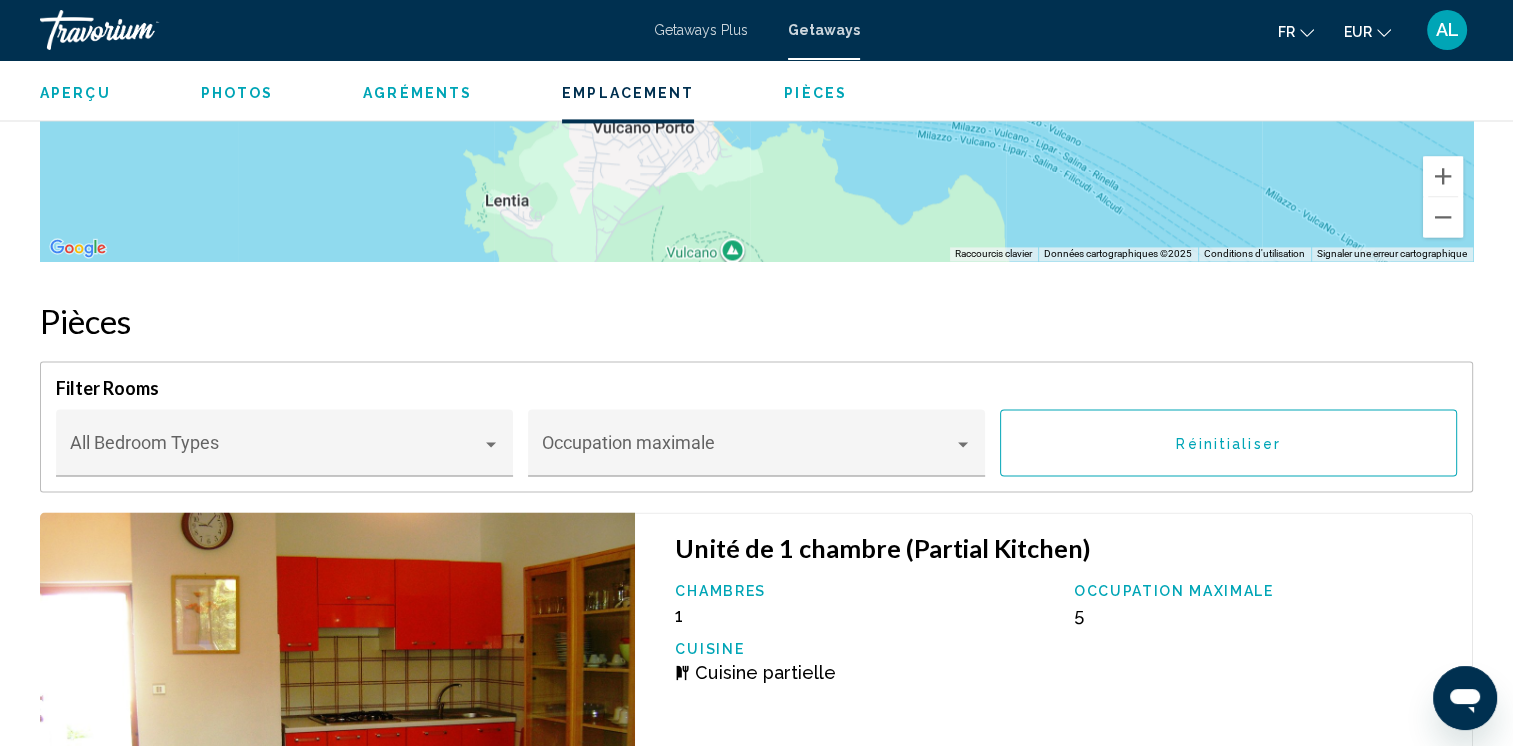 scroll, scrollTop: 3000, scrollLeft: 0, axis: vertical 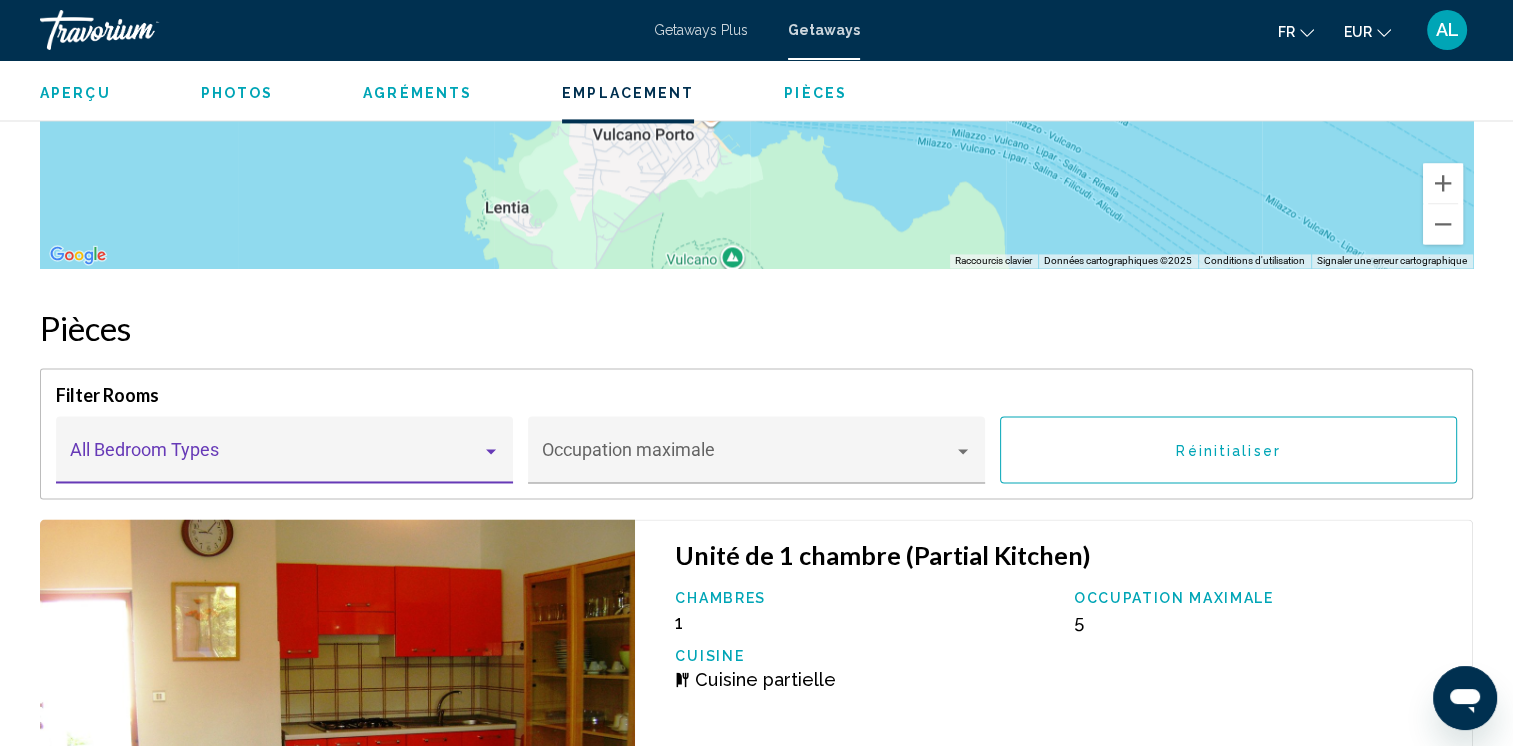 click at bounding box center [491, 451] 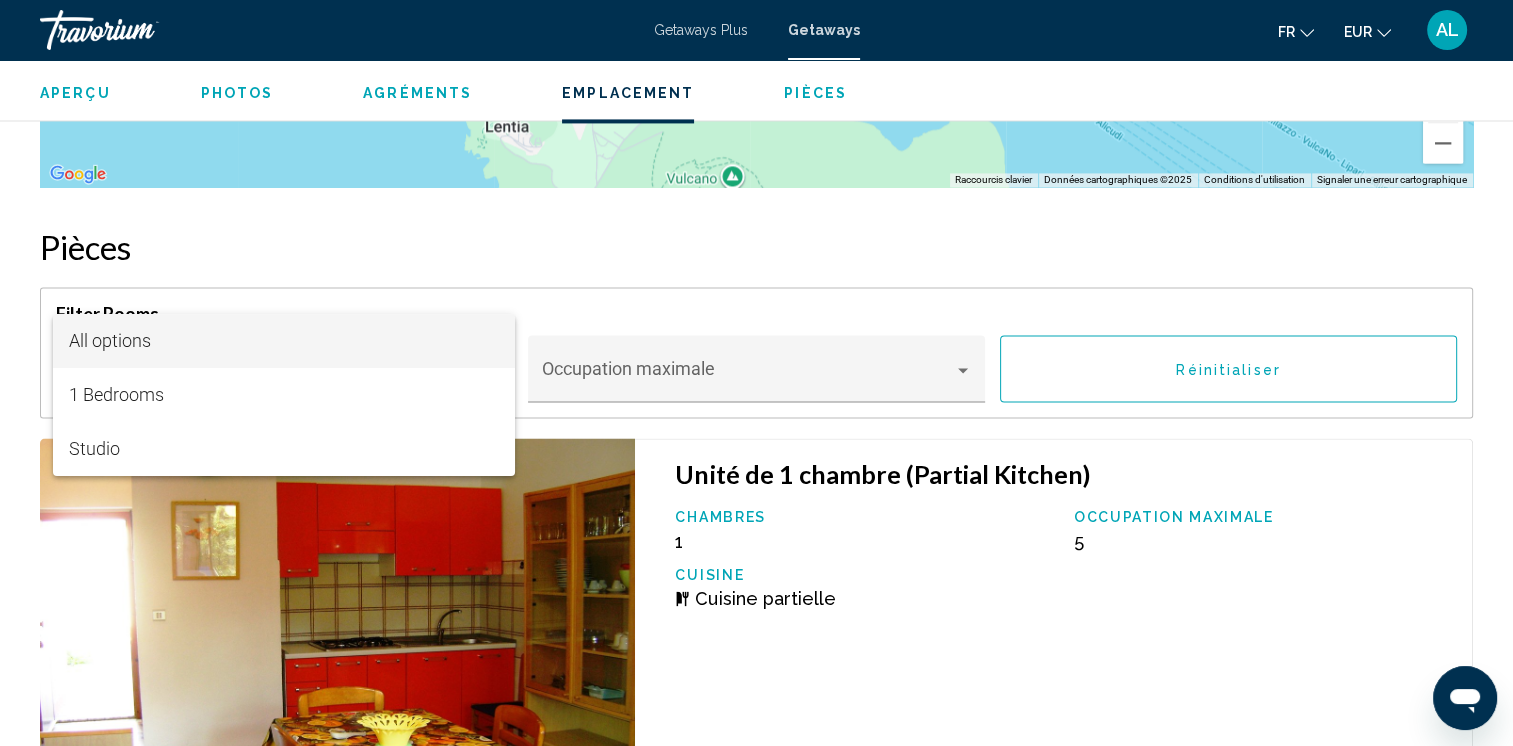 scroll, scrollTop: 3100, scrollLeft: 0, axis: vertical 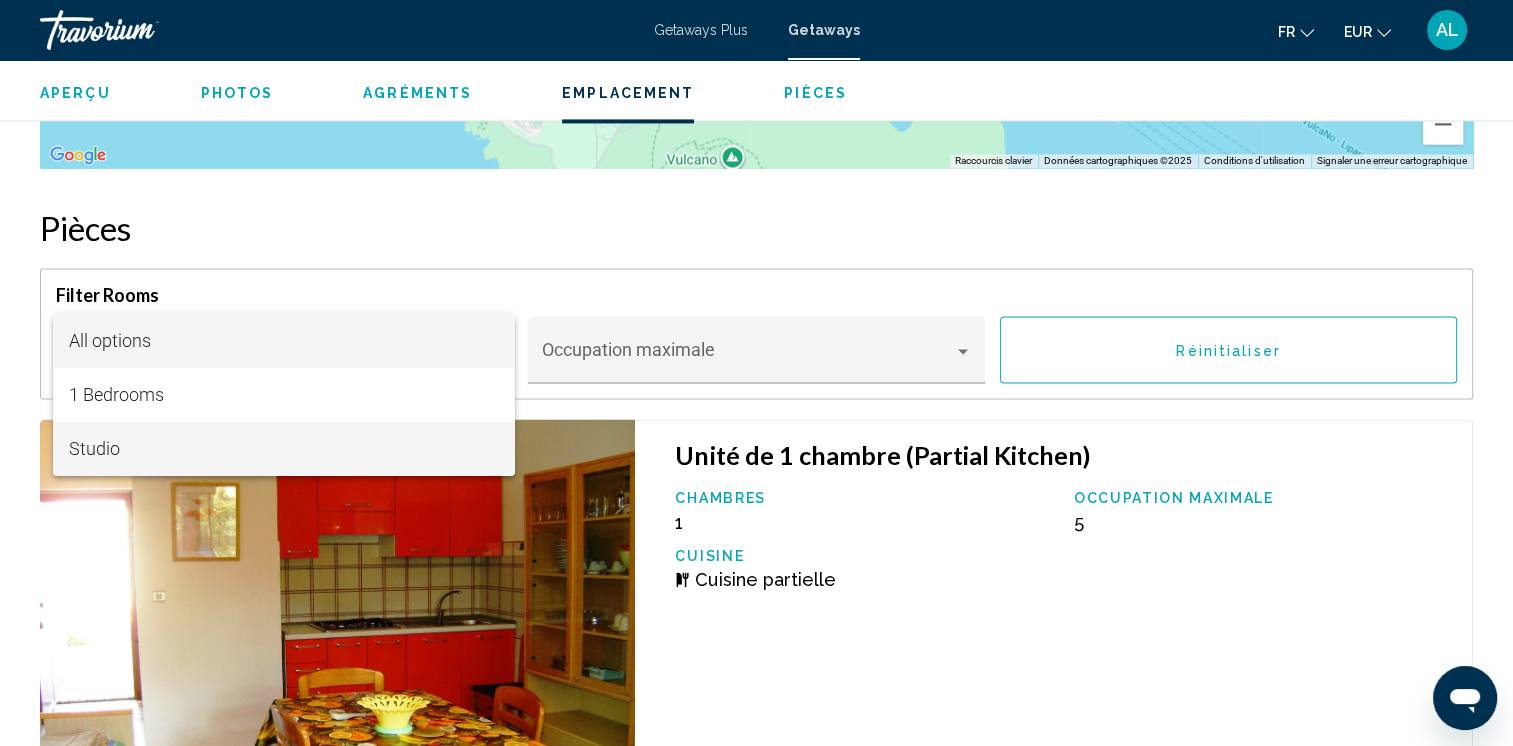 click on "Studio" at bounding box center [284, 449] 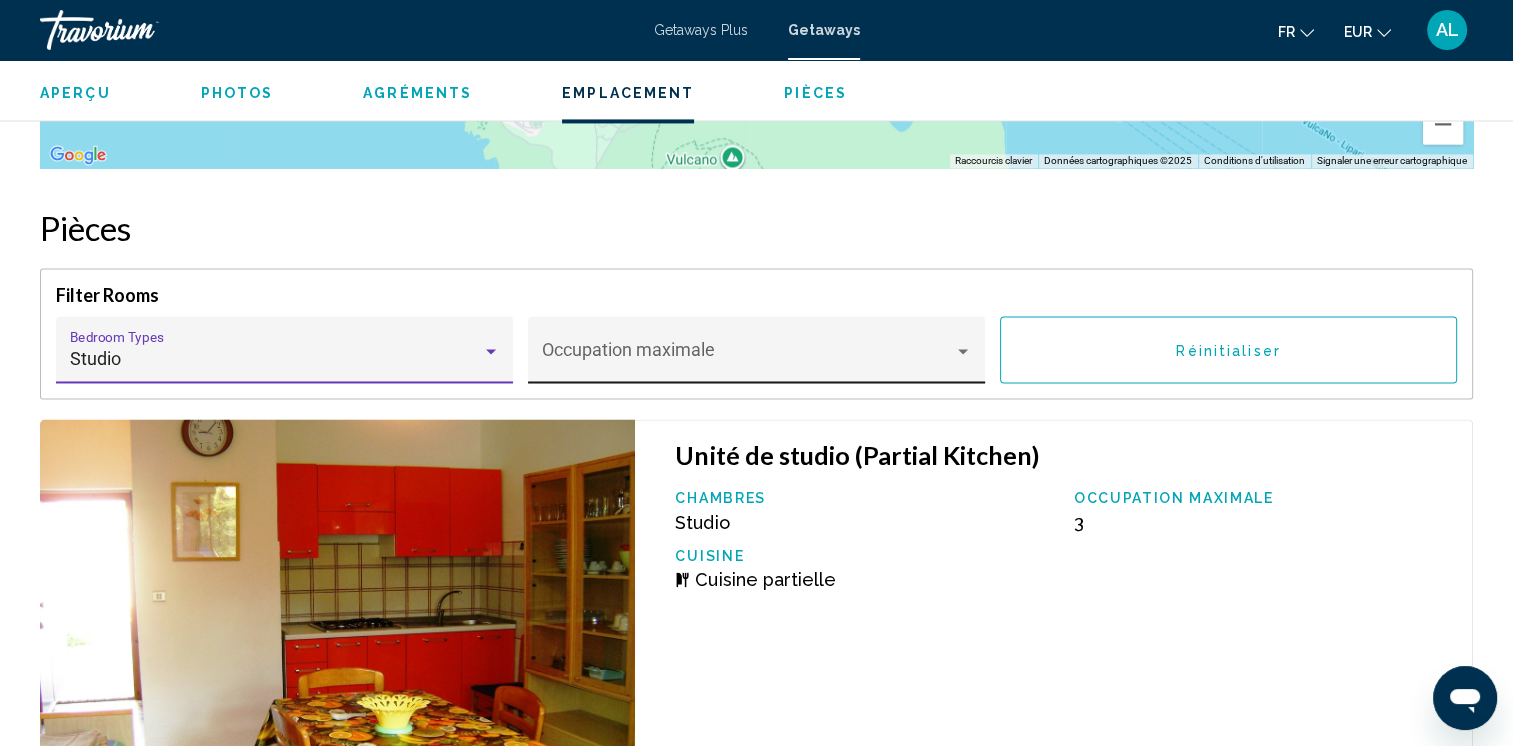 click at bounding box center [748, 359] 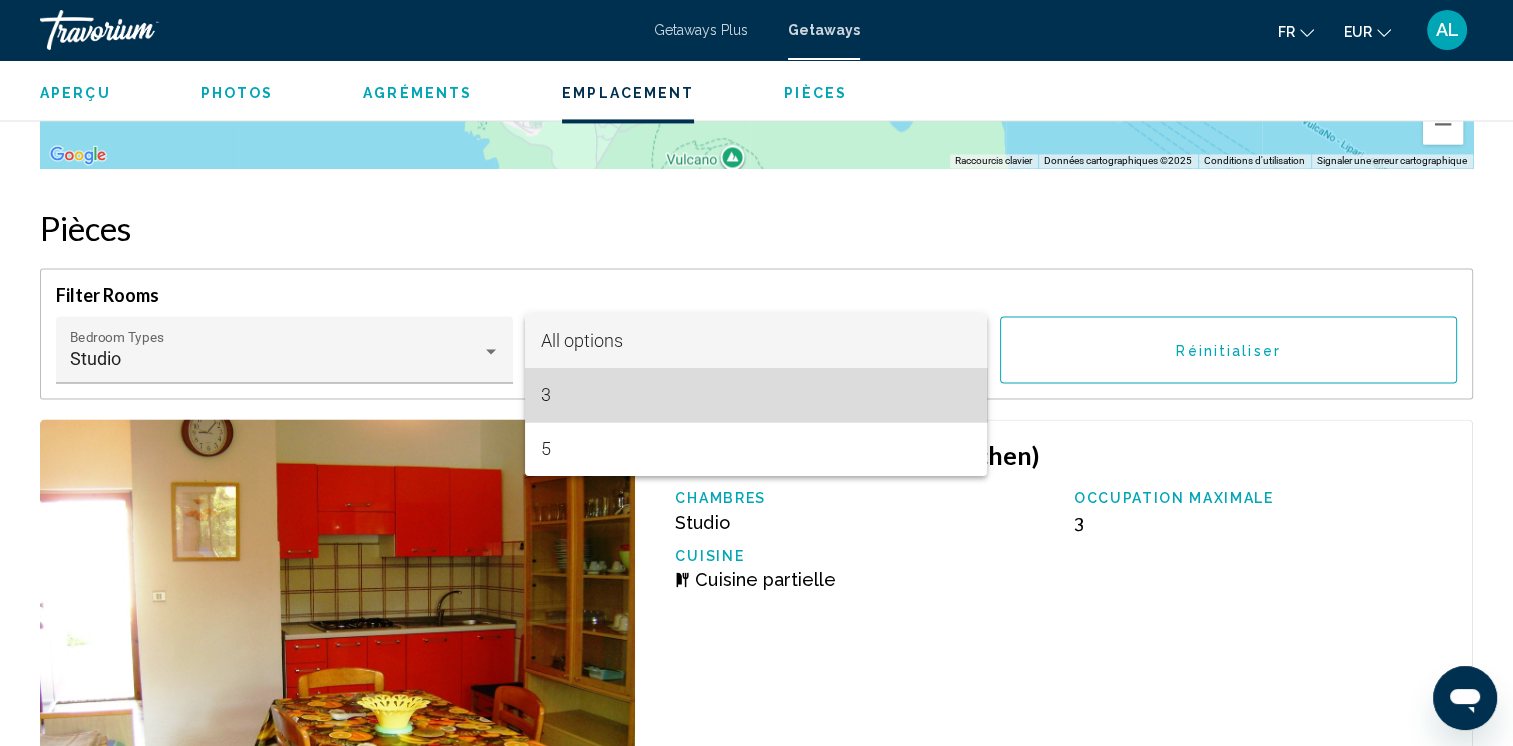 click on "3" at bounding box center (756, 395) 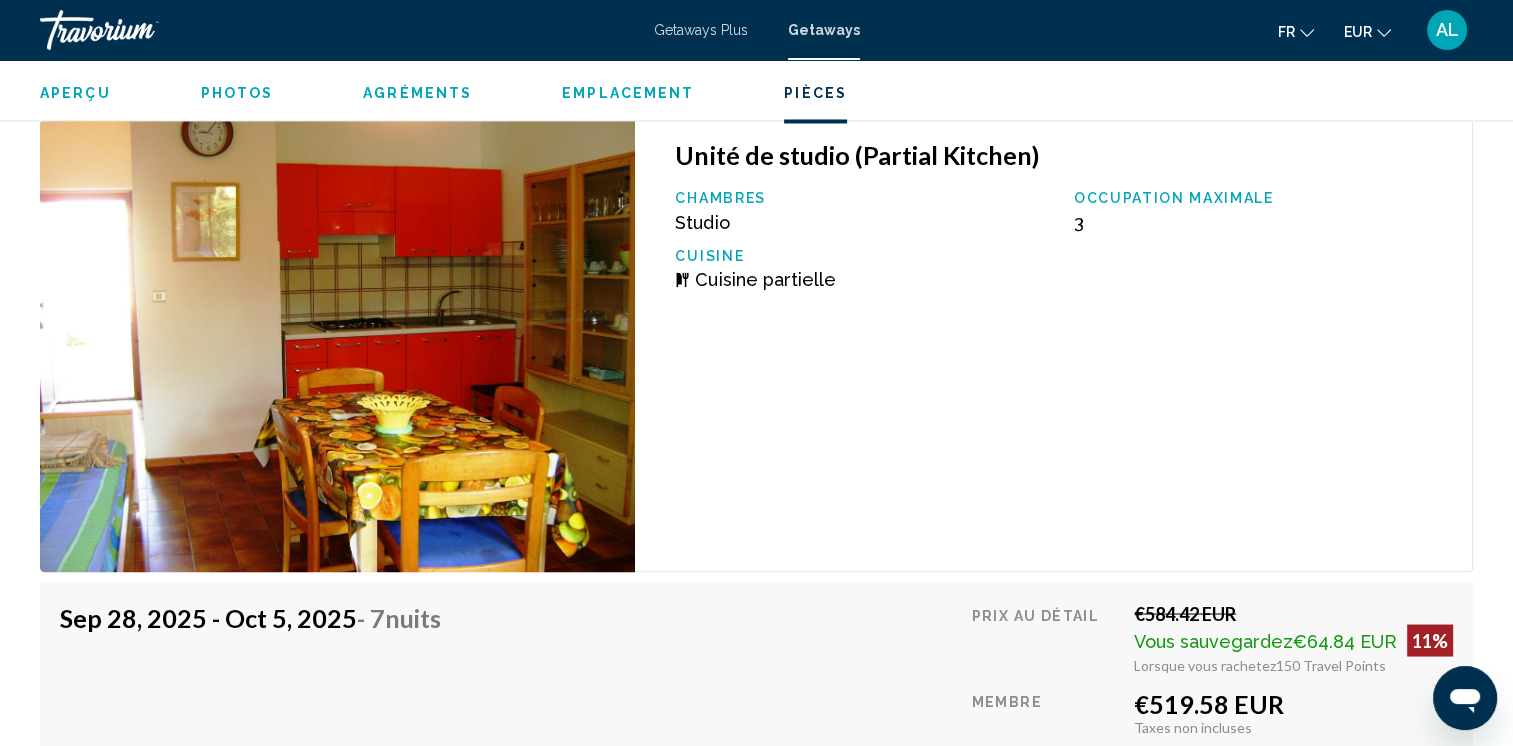 scroll, scrollTop: 3500, scrollLeft: 0, axis: vertical 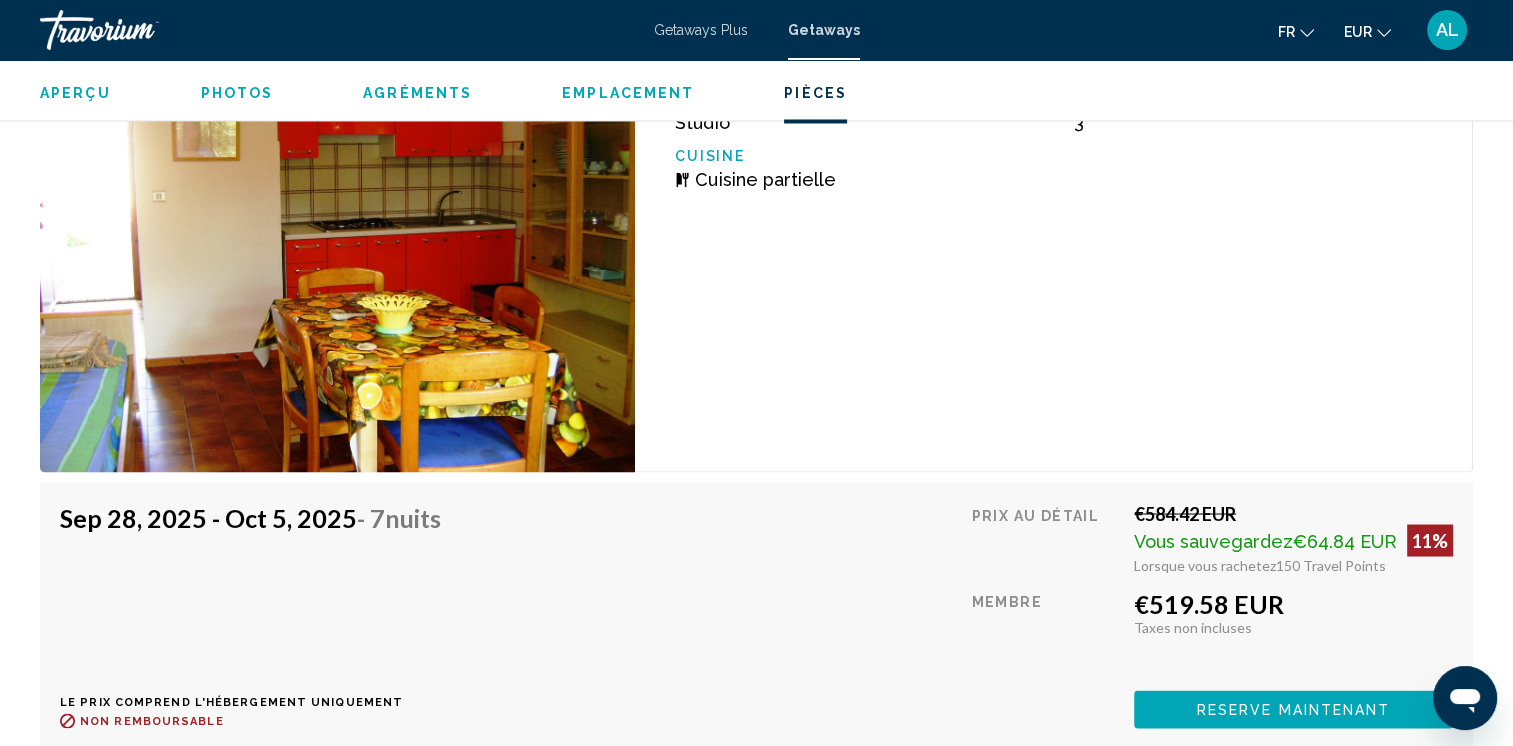 click on "Photos" at bounding box center (237, 93) 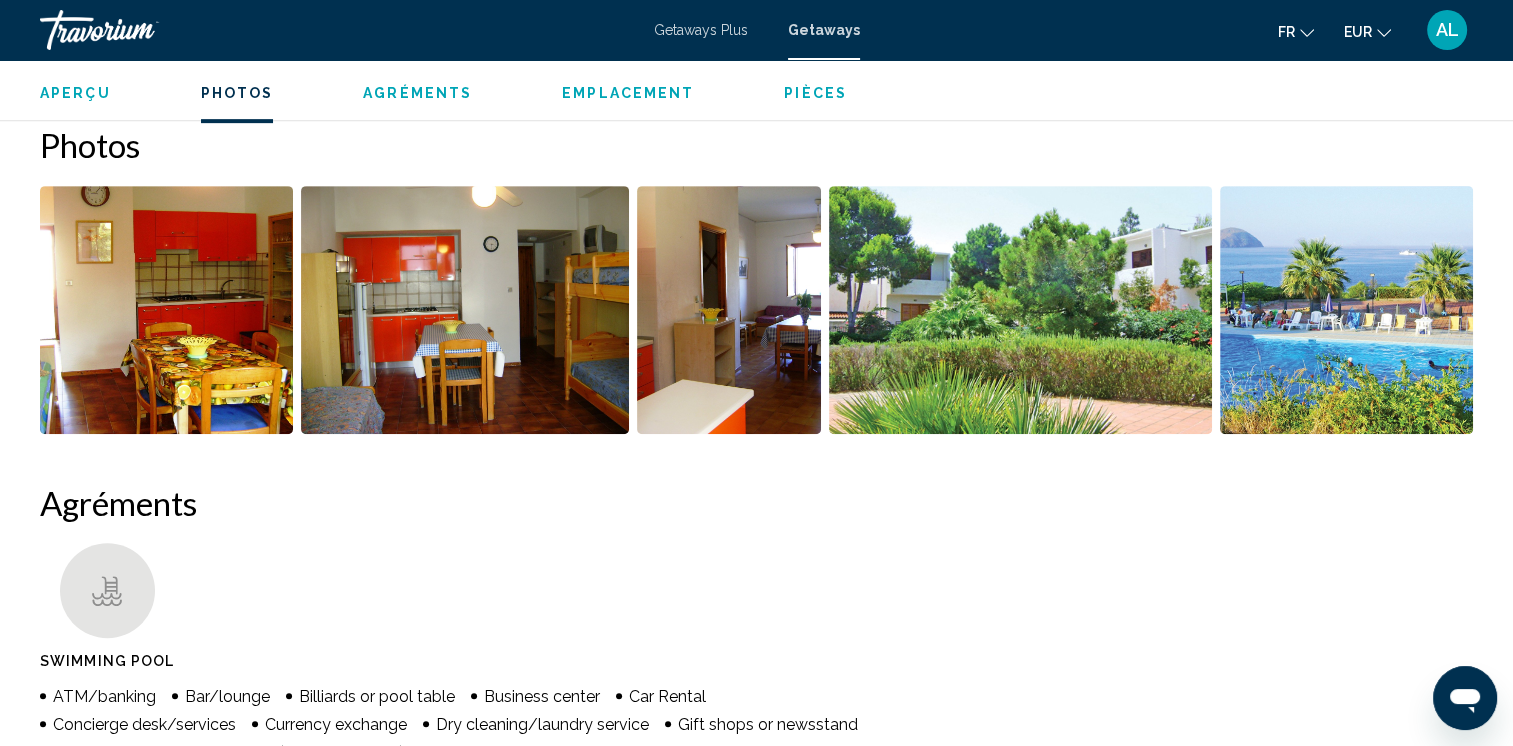scroll, scrollTop: 892, scrollLeft: 0, axis: vertical 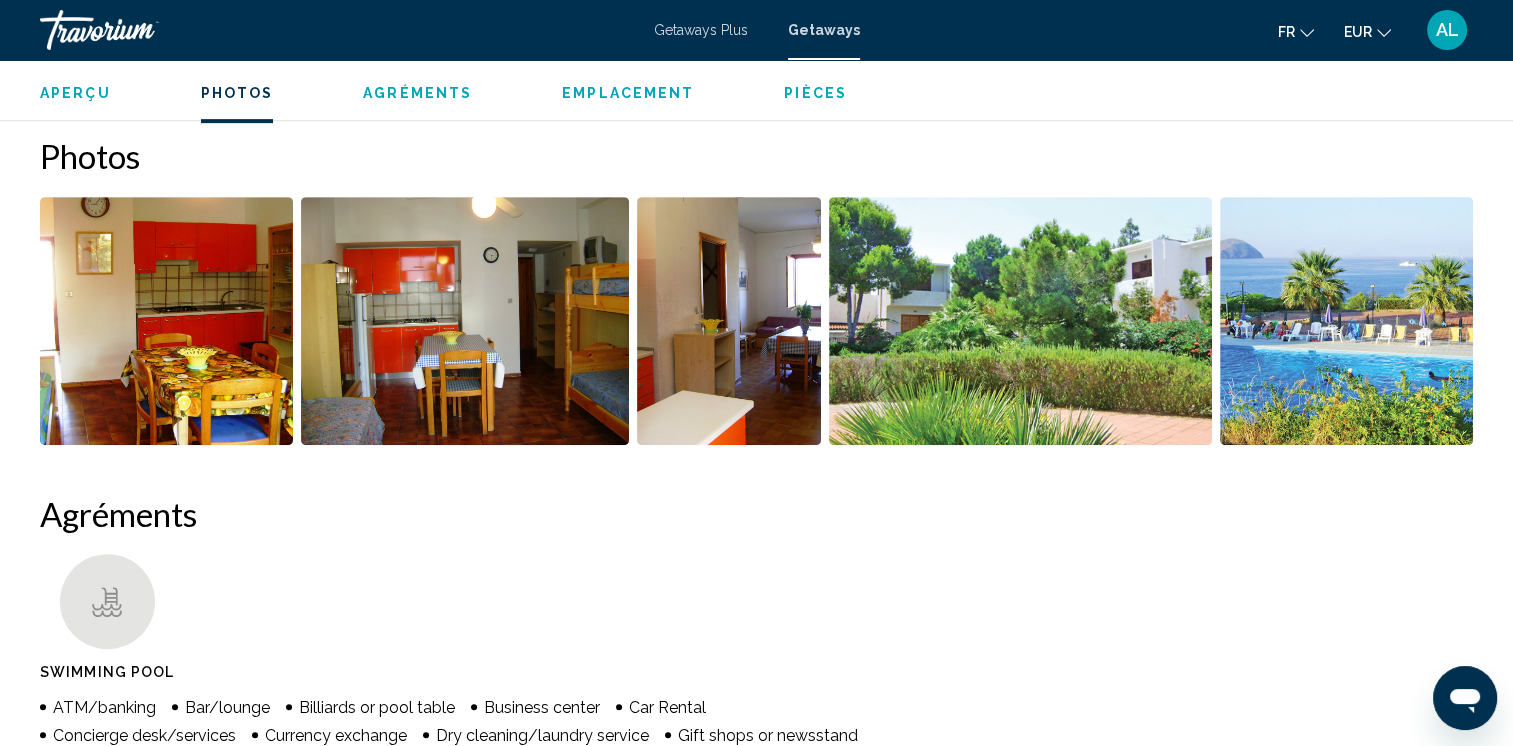 click on "Emplacement" at bounding box center [628, 93] 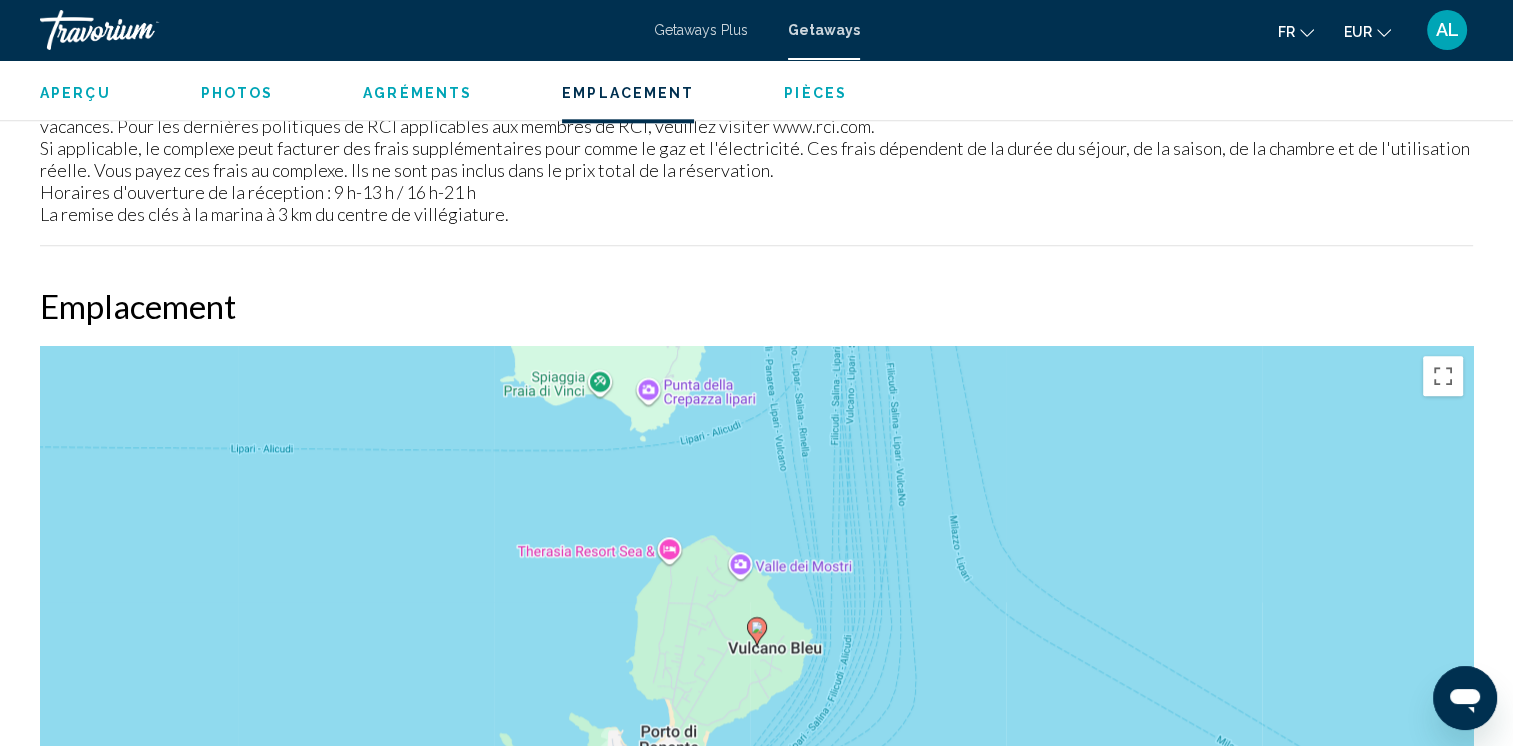 scroll, scrollTop: 2471, scrollLeft: 0, axis: vertical 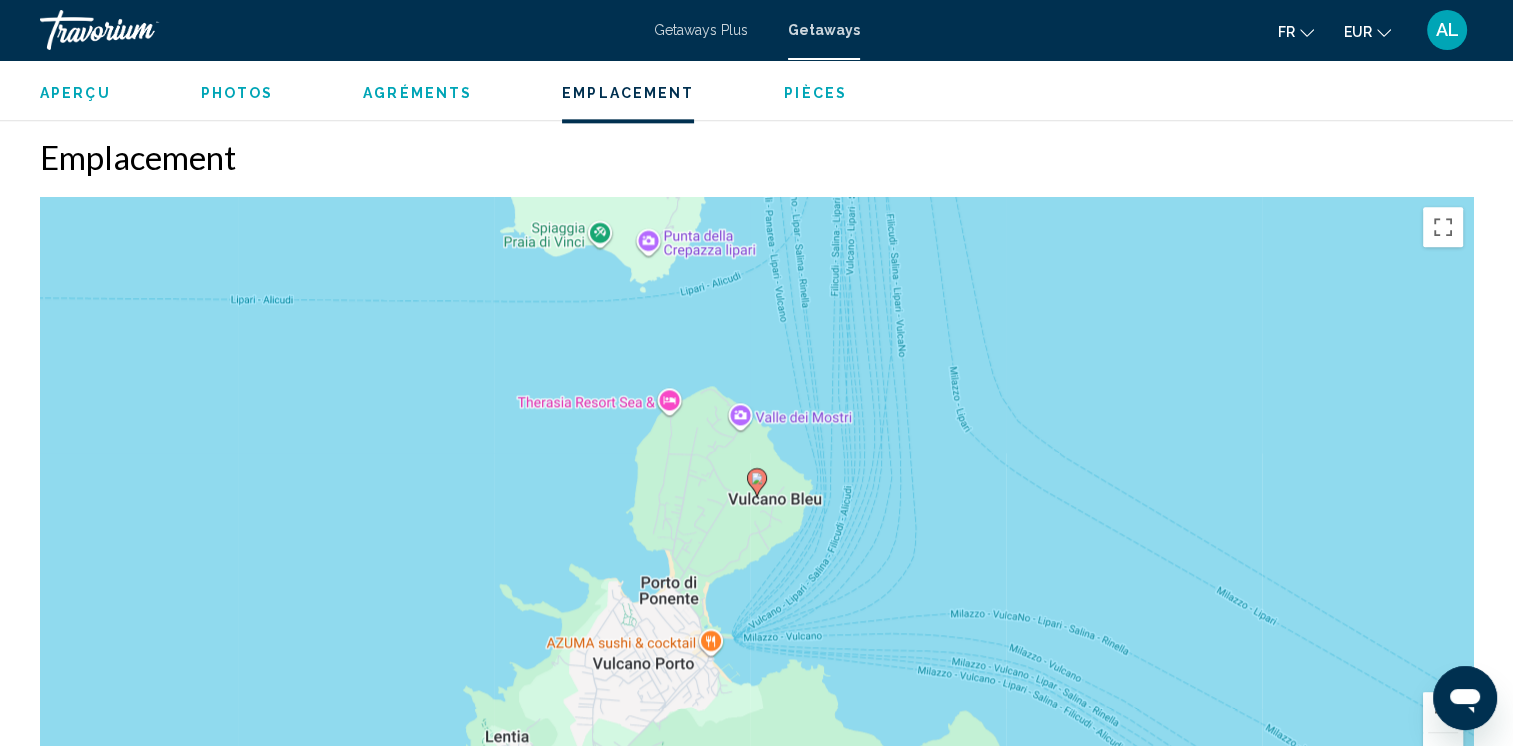 click on "Pour activer le glissement avec le clavier, appuyez sur Alt+Entrée. Une fois ce mode activé, utilisez les touches fléchées pour déplacer le repère. Pour valider le déplacement, appuyez sur Entrée. Pour annuler, appuyez sur Échap." at bounding box center (756, 497) 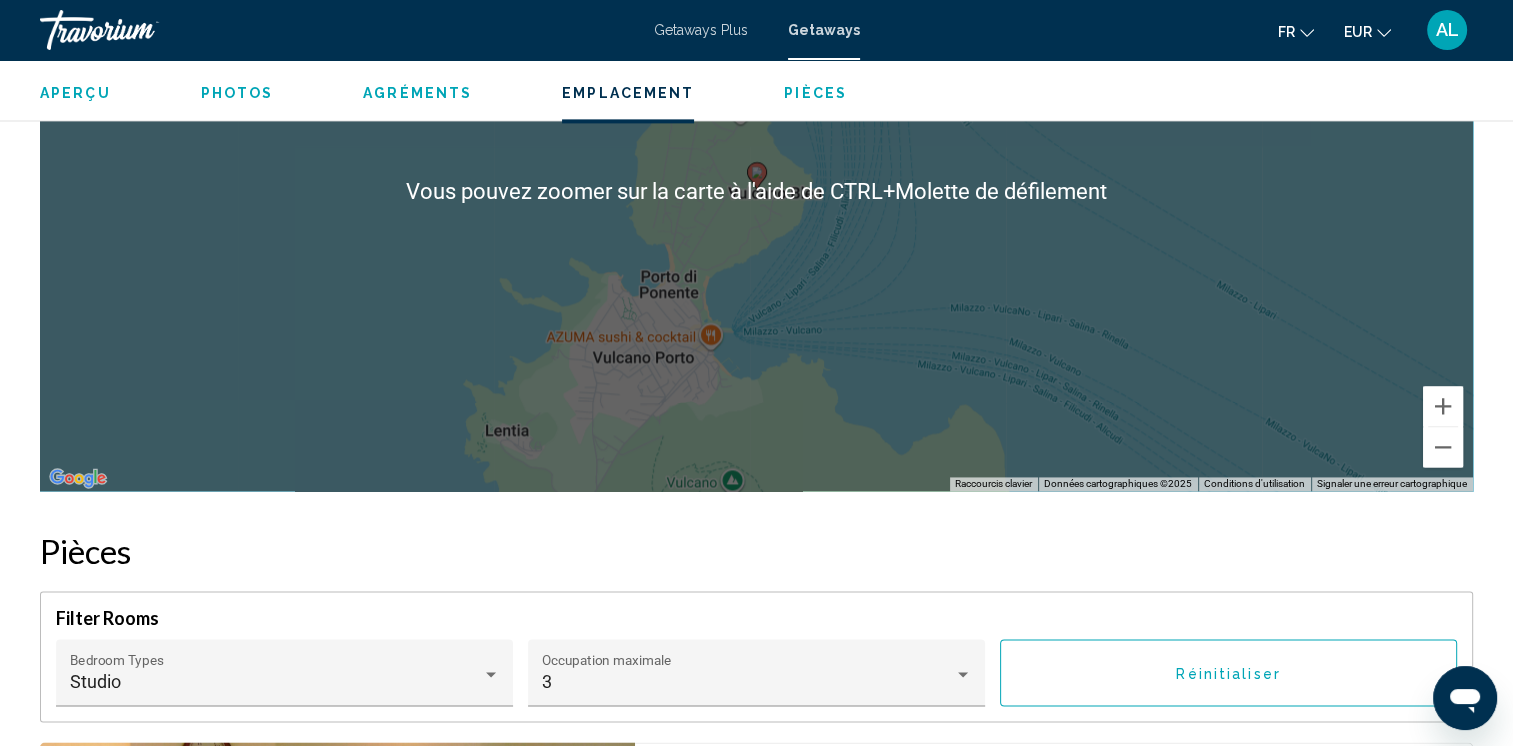 scroll, scrollTop: 2671, scrollLeft: 0, axis: vertical 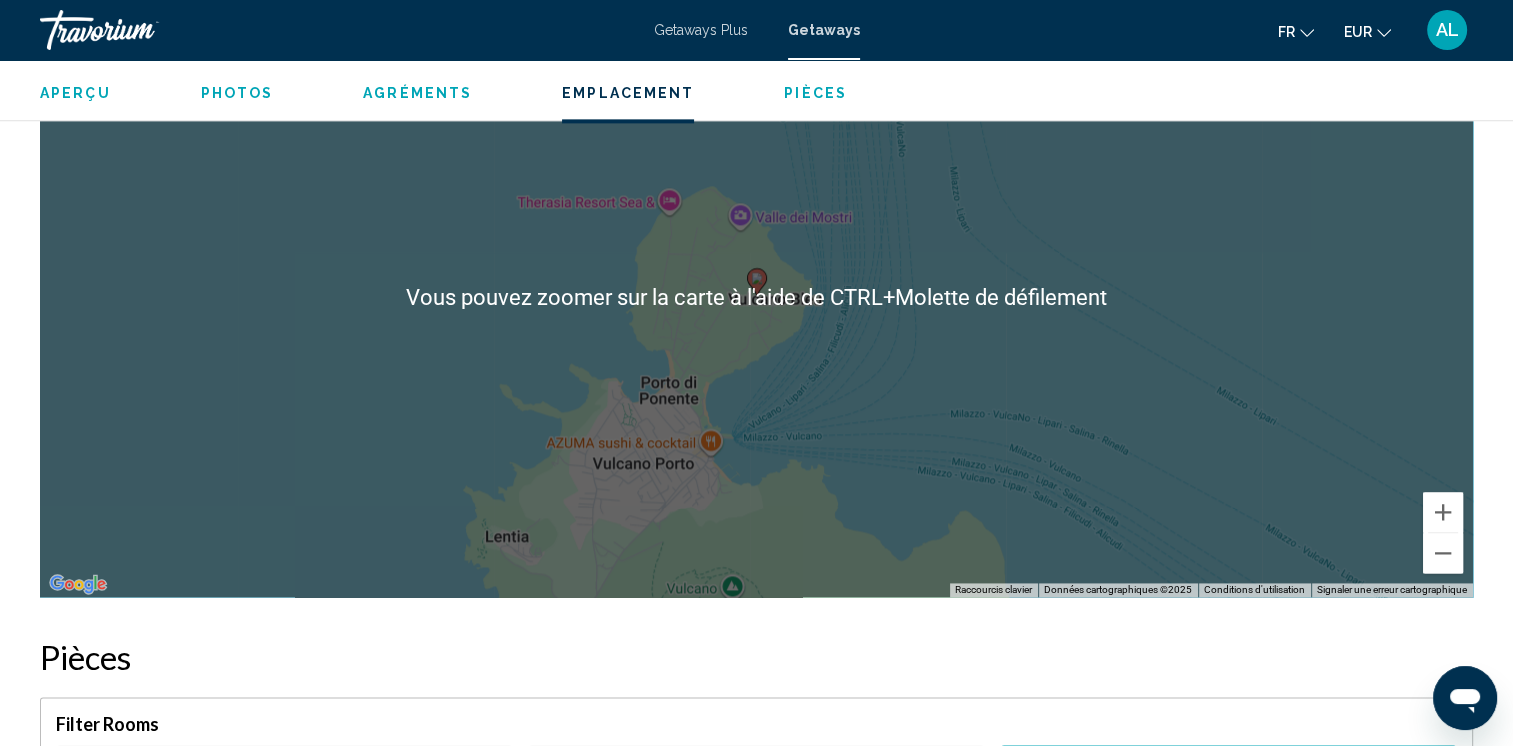 click on "Pour activer le glissement avec le clavier, appuyez sur Alt+Entrée. Une fois ce mode activé, utilisez les touches fléchées pour déplacer le repère. Pour valider le déplacement, appuyez sur Entrée. Pour annuler, appuyez sur Échap." at bounding box center [756, 297] 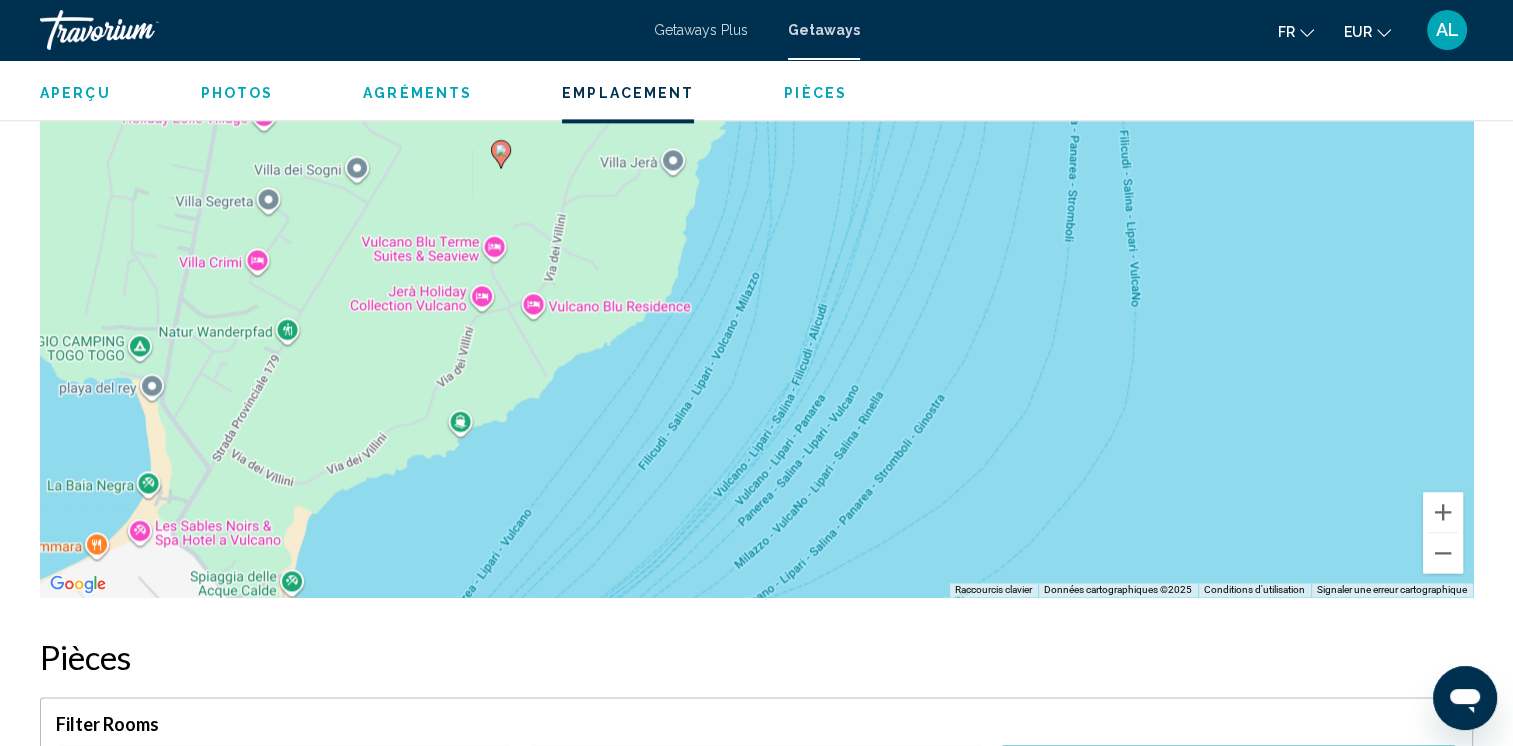 drag, startPoint x: 830, startPoint y: 309, endPoint x: 291, endPoint y: 290, distance: 539.3348 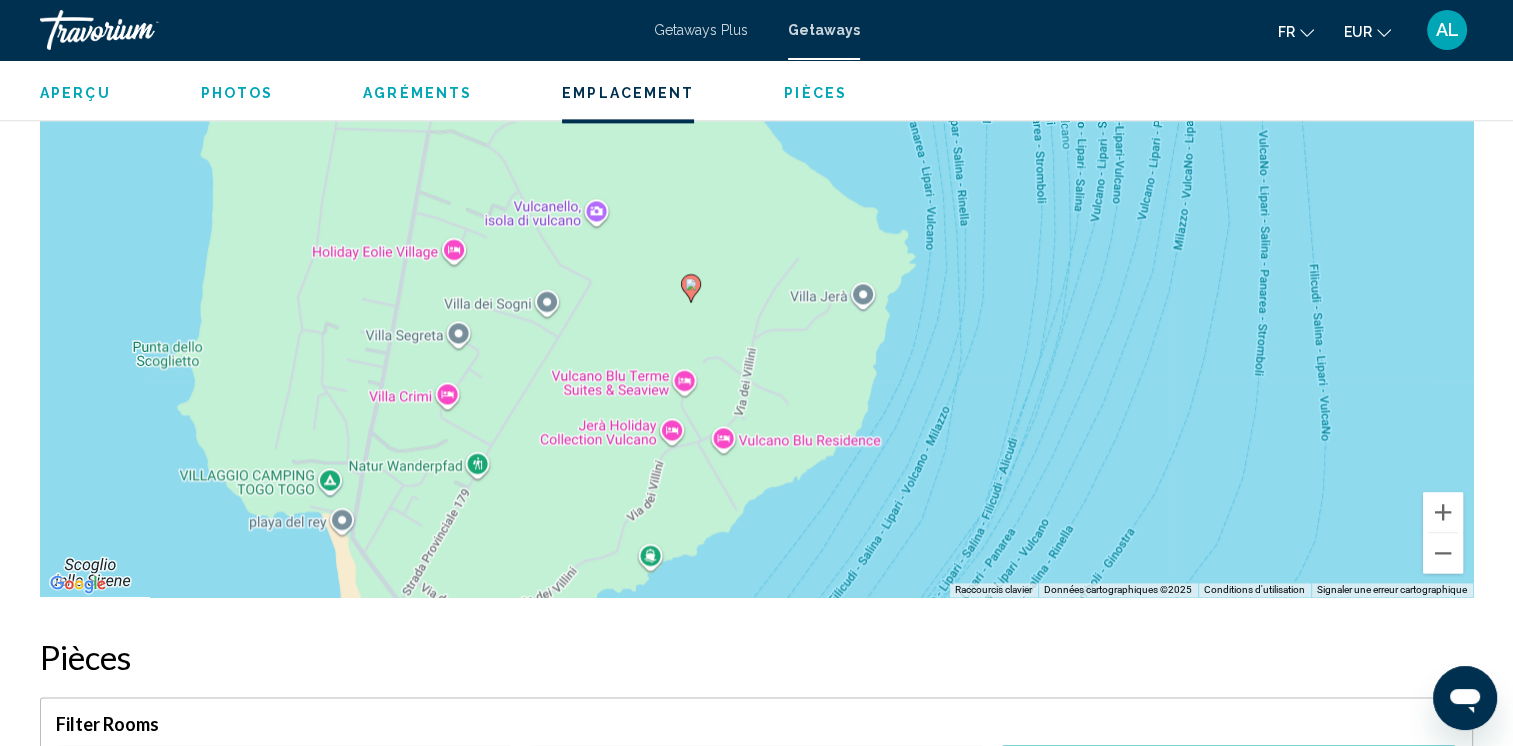 drag, startPoint x: 300, startPoint y: 324, endPoint x: 543, endPoint y: 513, distance: 307.84735 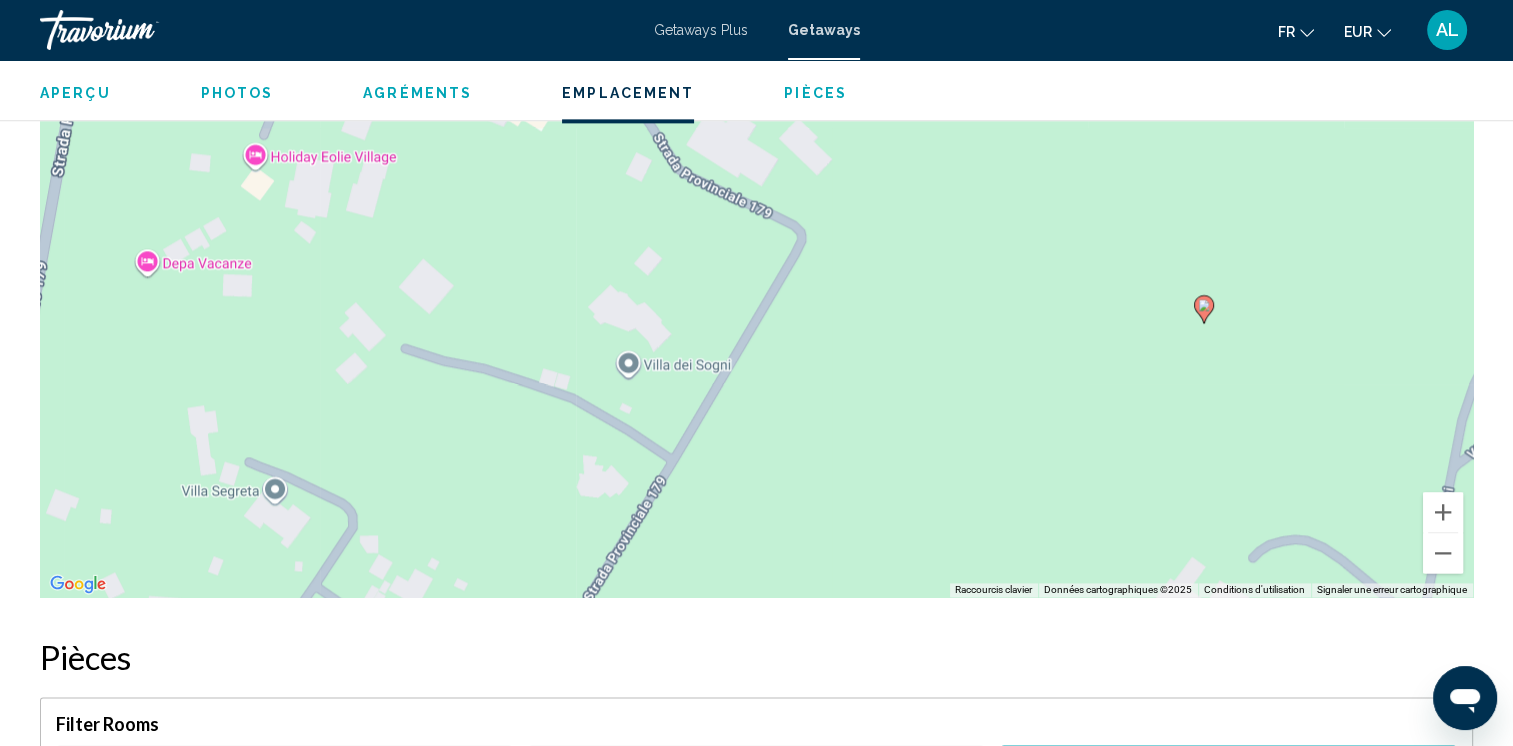 click on "Pour activer le glissement avec le clavier, appuyez sur Alt+Entrée. Une fois ce mode activé, utilisez les touches fléchées pour déplacer le repère. Pour valider le déplacement, appuyez sur Entrée. Pour annuler, appuyez sur Échap." at bounding box center [756, 297] 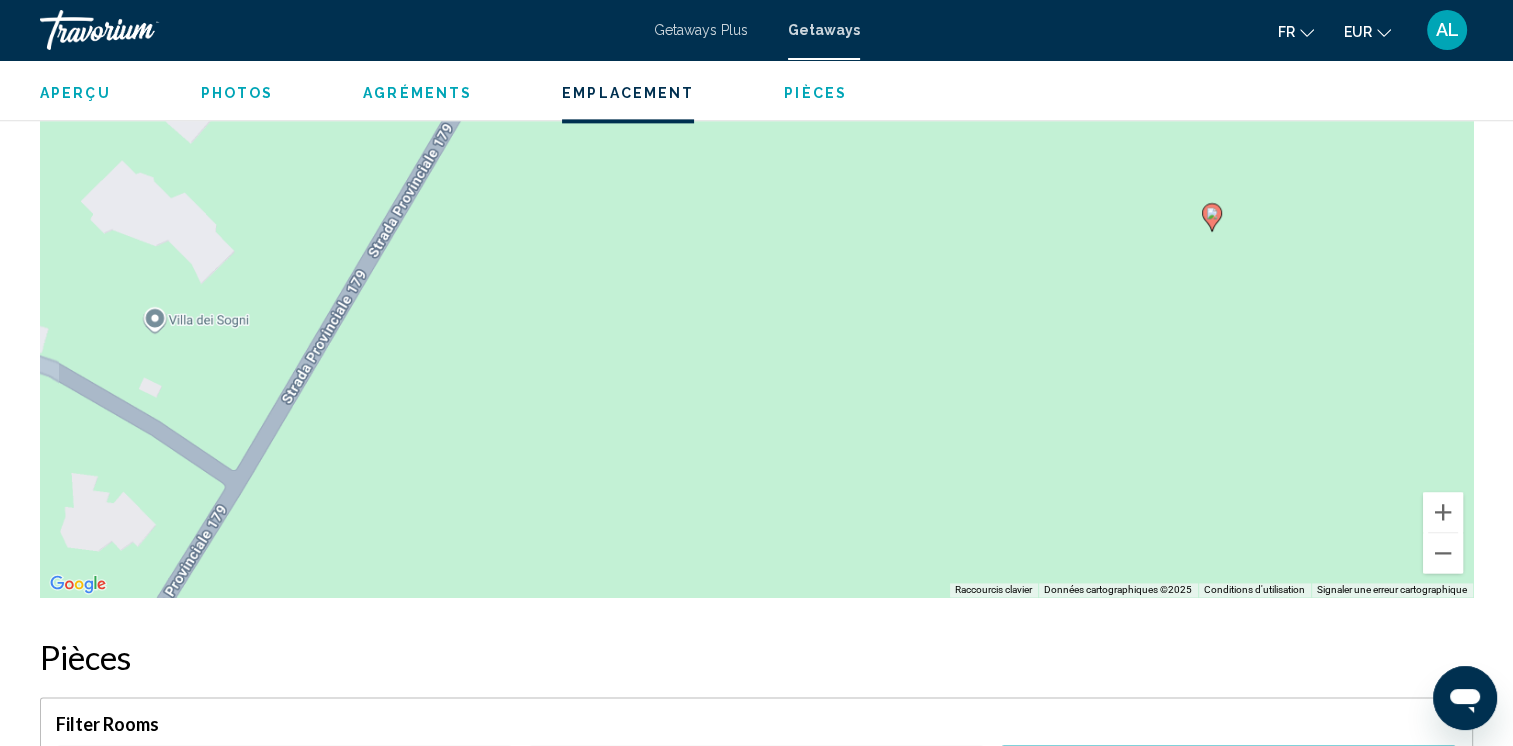 drag, startPoint x: 1177, startPoint y: 397, endPoint x: 1077, endPoint y: 354, distance: 108.85311 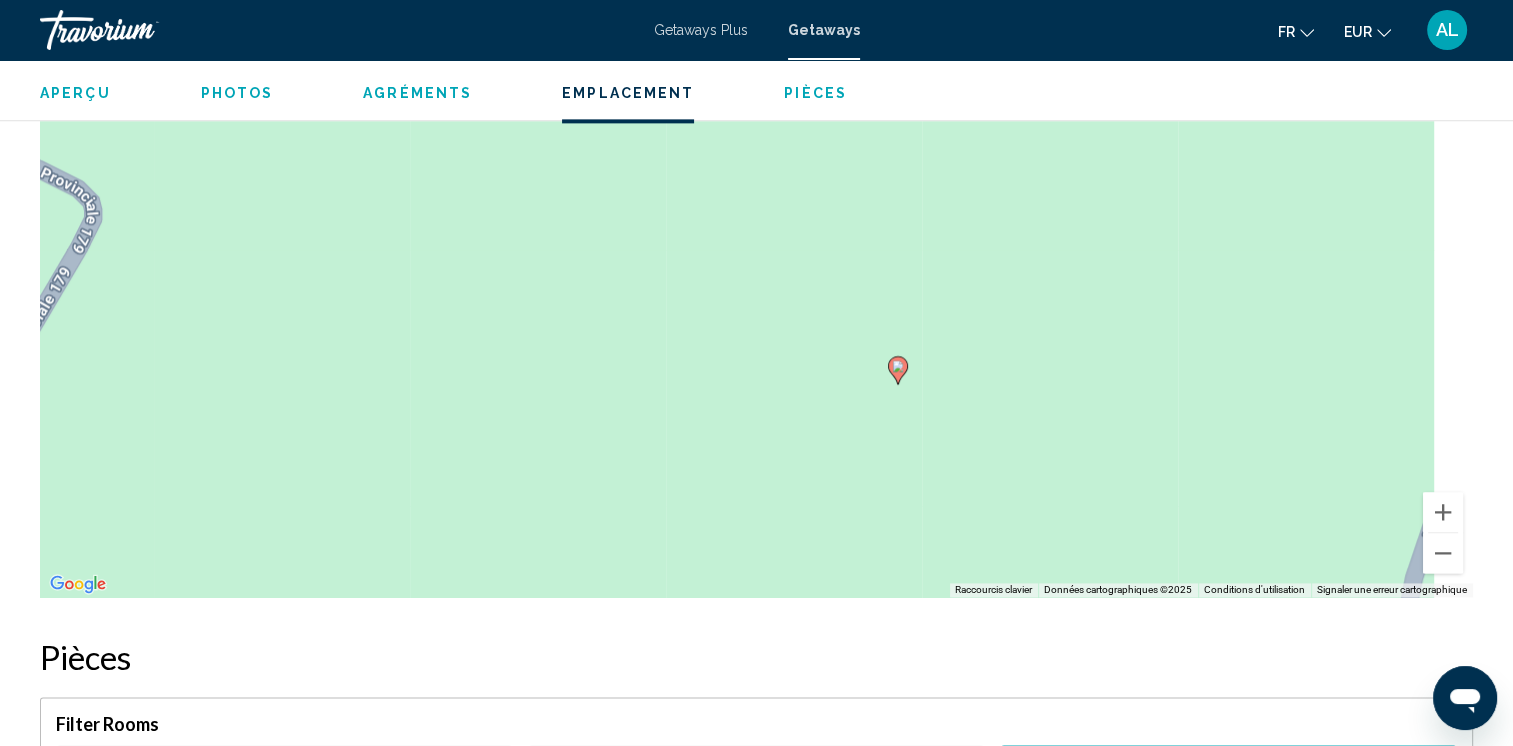 drag, startPoint x: 1150, startPoint y: 311, endPoint x: 787, endPoint y: 464, distance: 393.9264 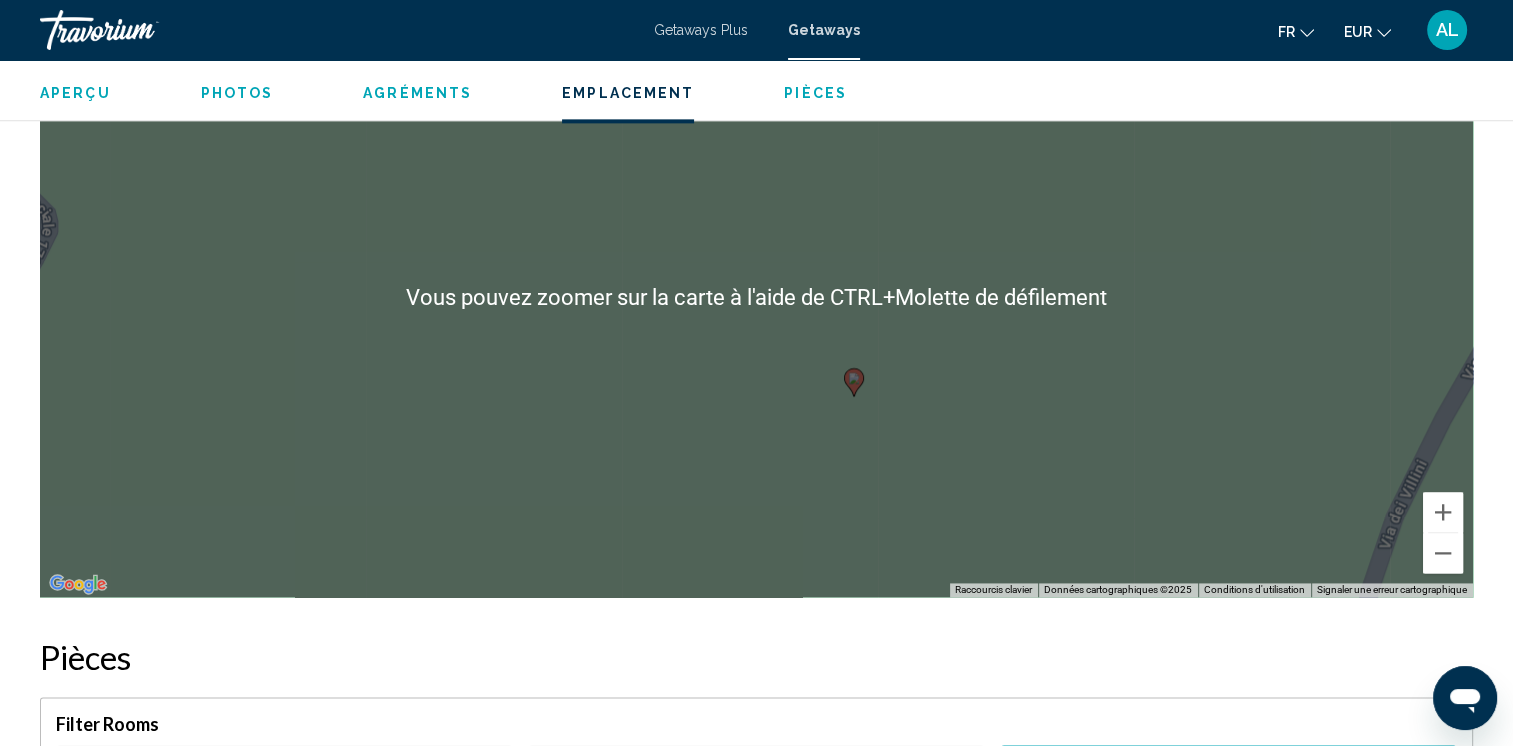 scroll, scrollTop: 2771, scrollLeft: 0, axis: vertical 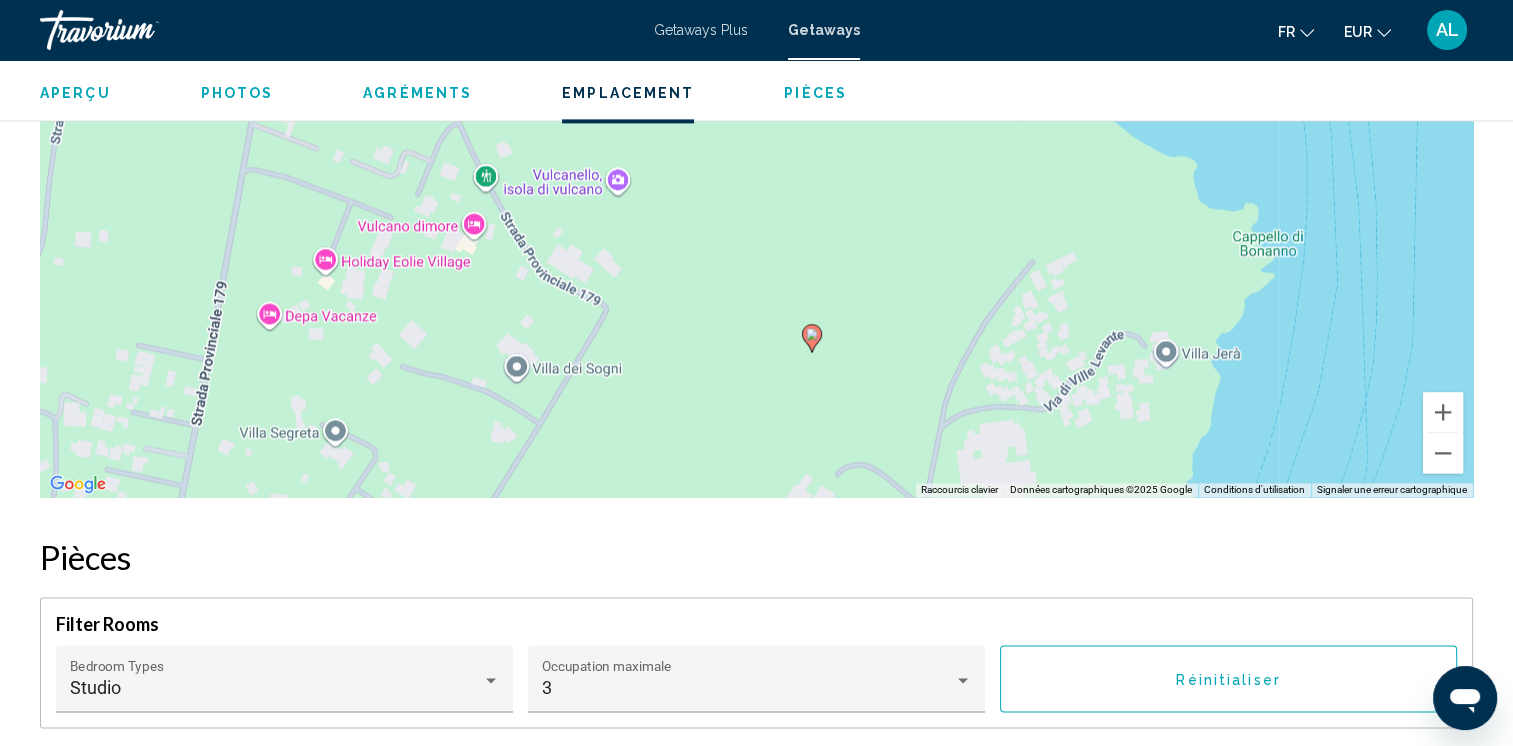 drag, startPoint x: 811, startPoint y: 362, endPoint x: 800, endPoint y: 356, distance: 12.529964 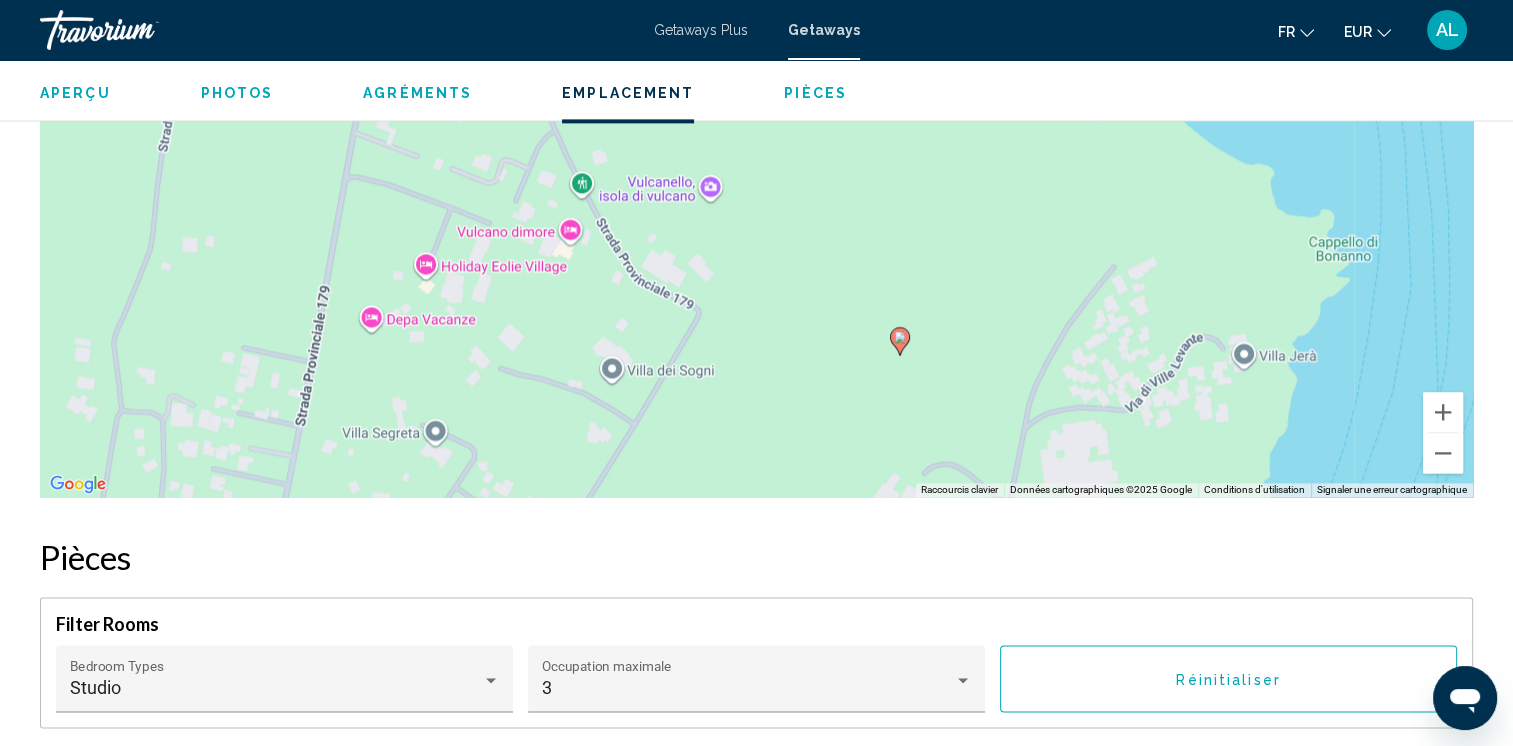 drag, startPoint x: 282, startPoint y: 383, endPoint x: 326, endPoint y: 357, distance: 51.10773 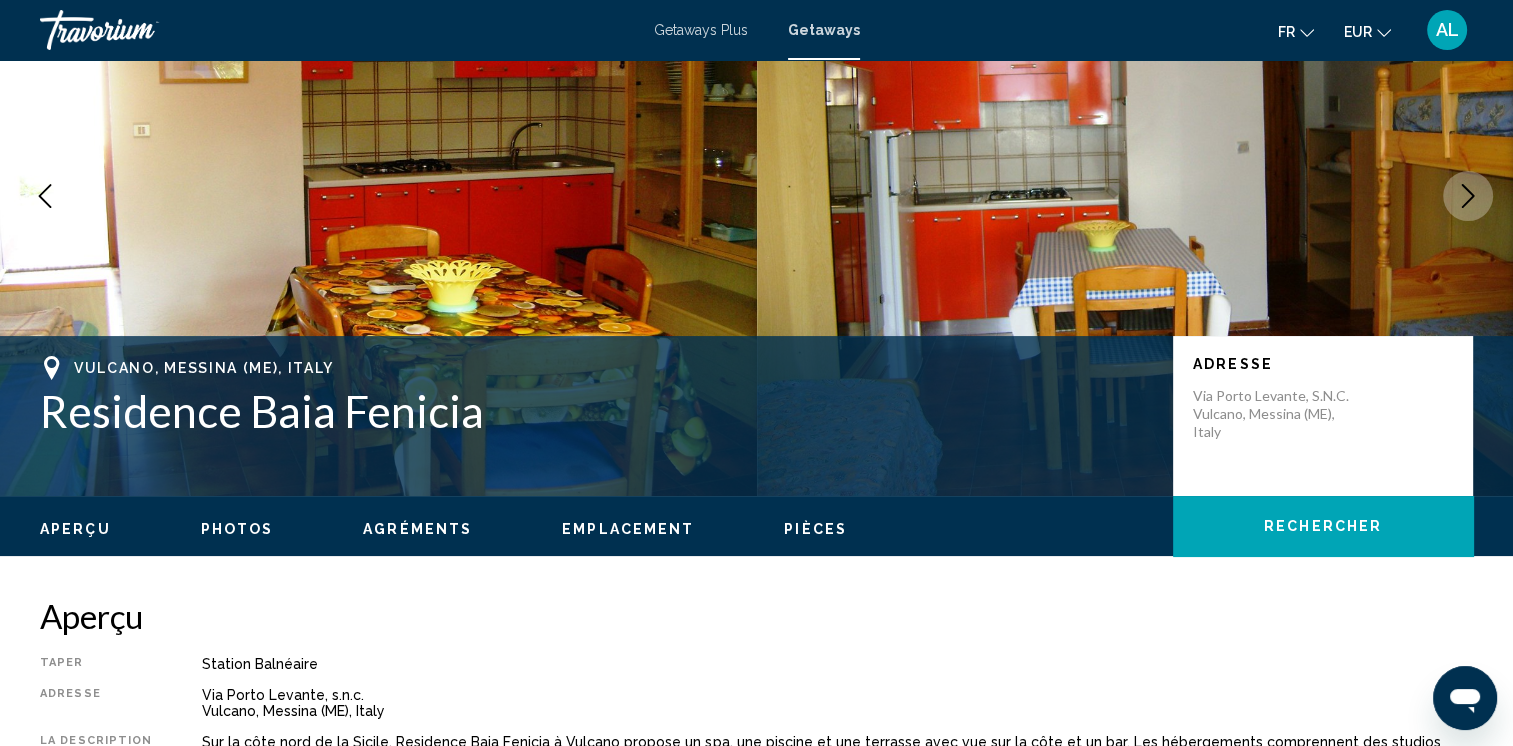 scroll, scrollTop: 200, scrollLeft: 0, axis: vertical 